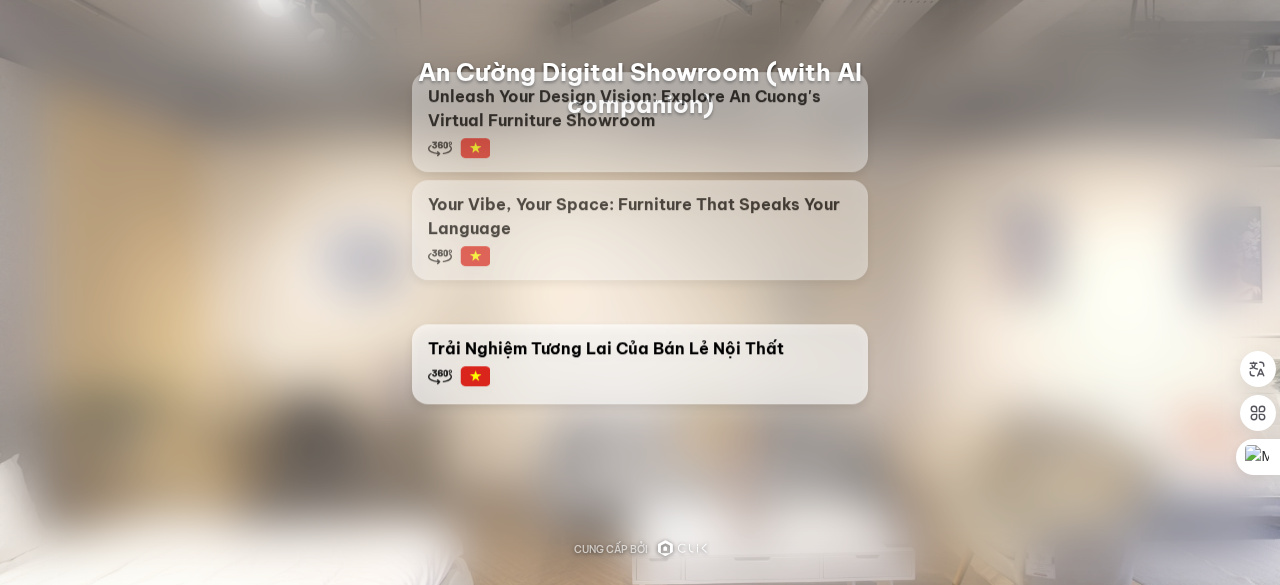 scroll, scrollTop: 0, scrollLeft: 0, axis: both 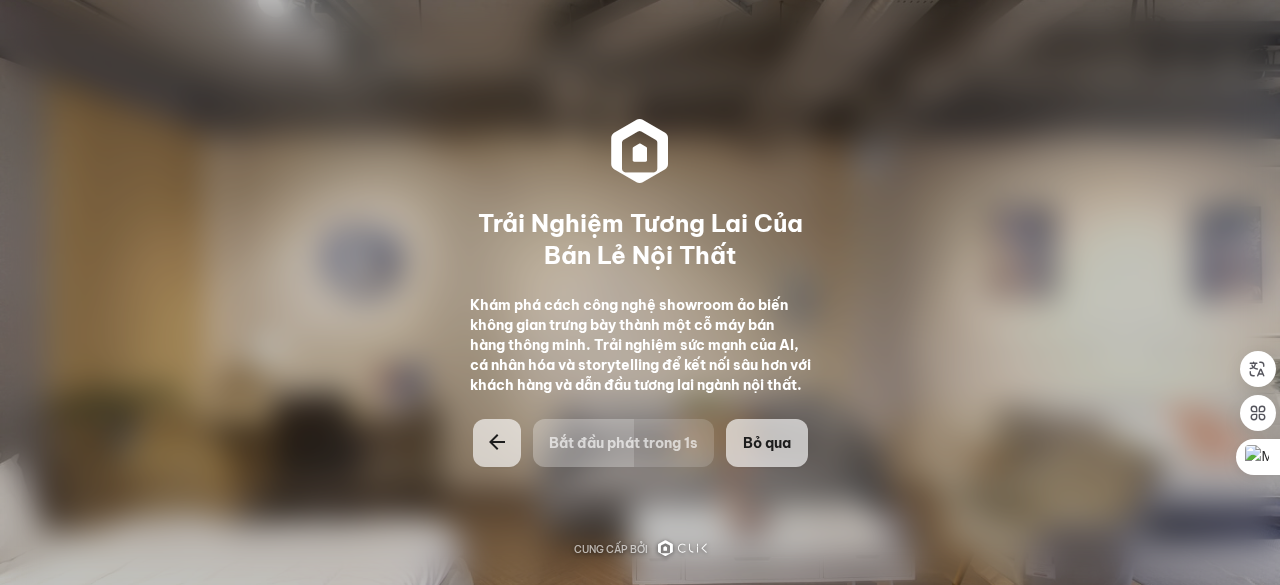 click on "Bỏ qua" at bounding box center [767, 443] 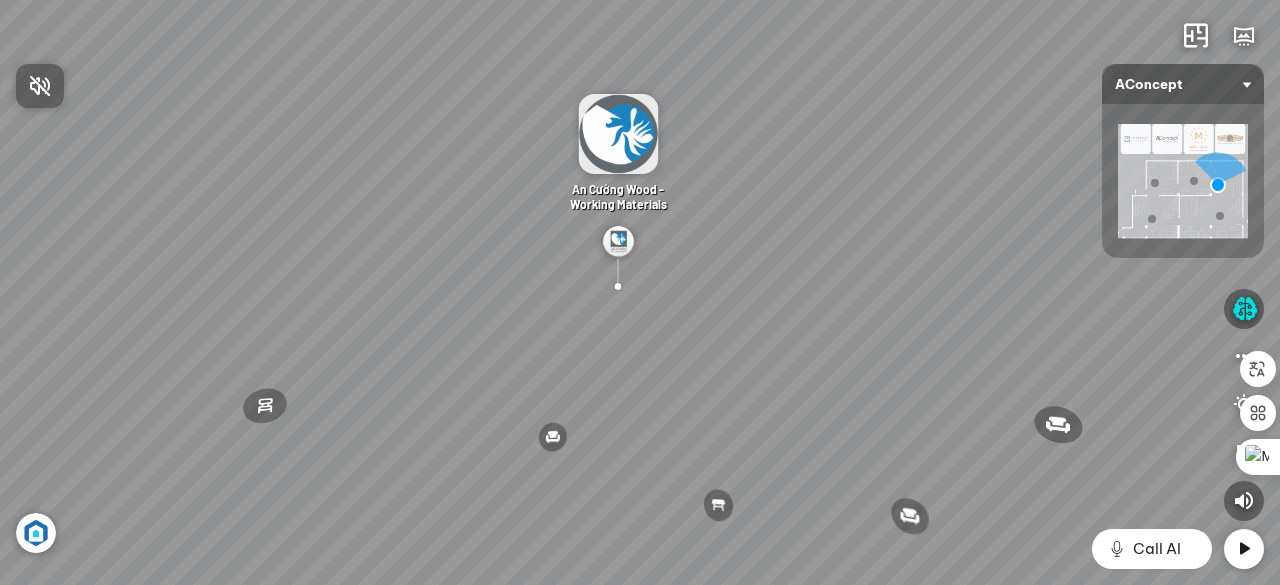 click at bounding box center (640, 292) 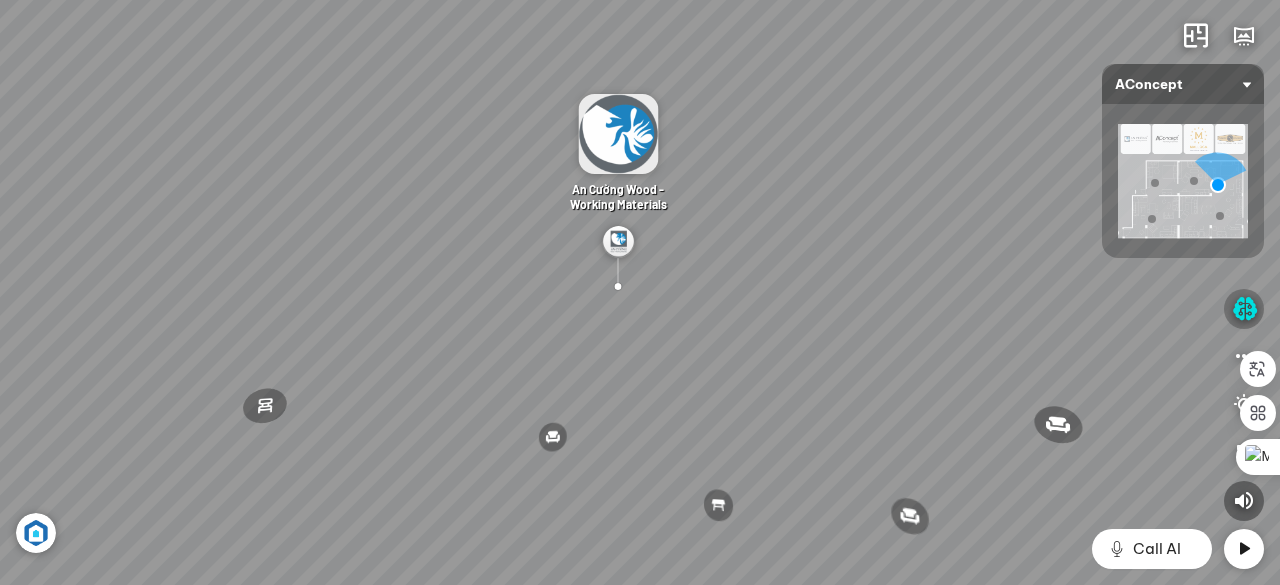 click at bounding box center (1244, 309) 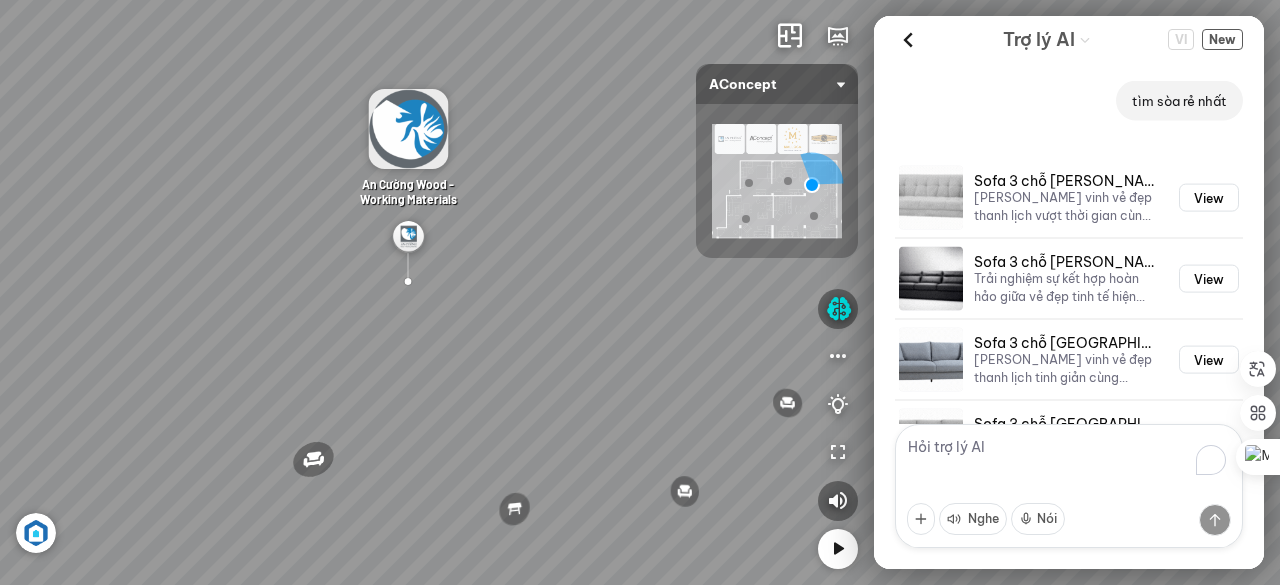 scroll, scrollTop: 3046, scrollLeft: 0, axis: vertical 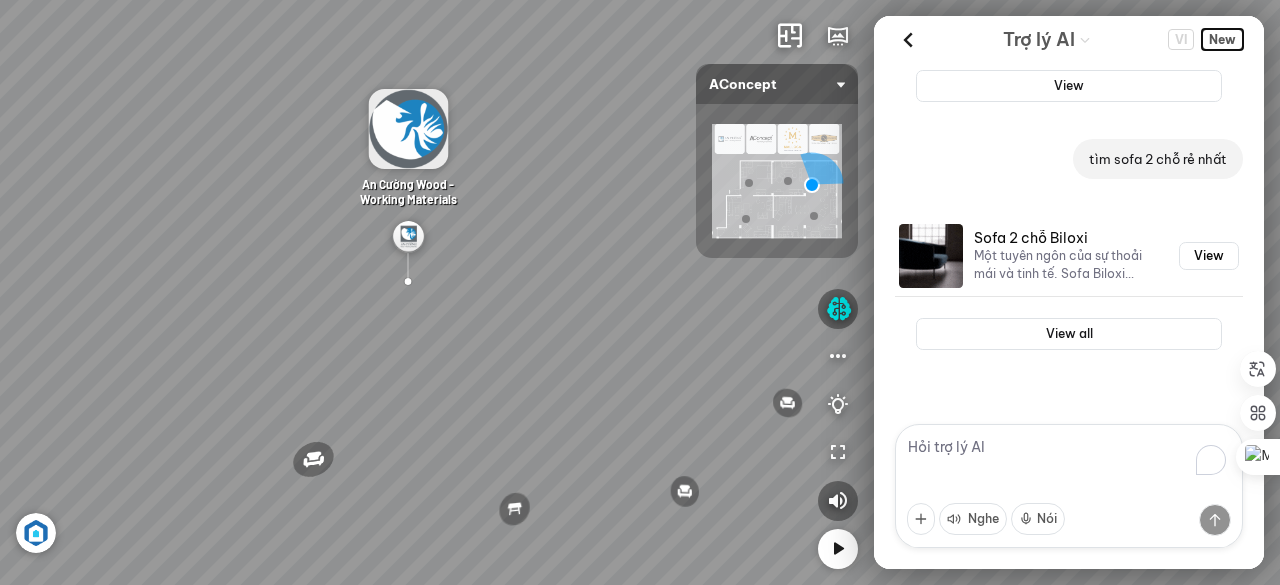click on "New" at bounding box center [1222, 39] 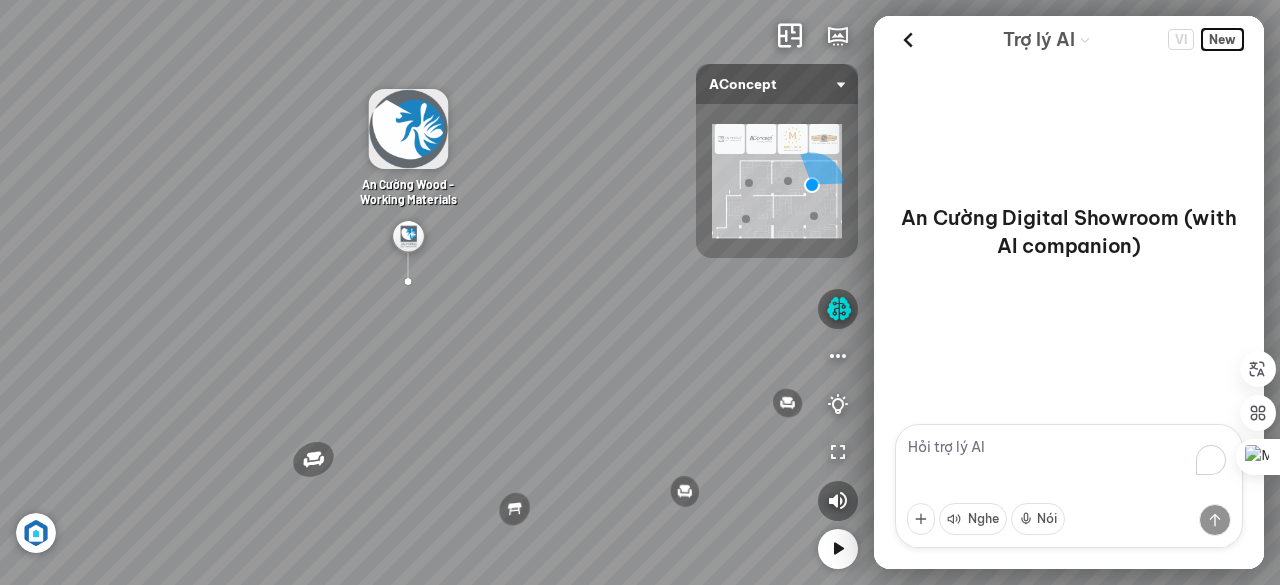 scroll, scrollTop: 0, scrollLeft: 0, axis: both 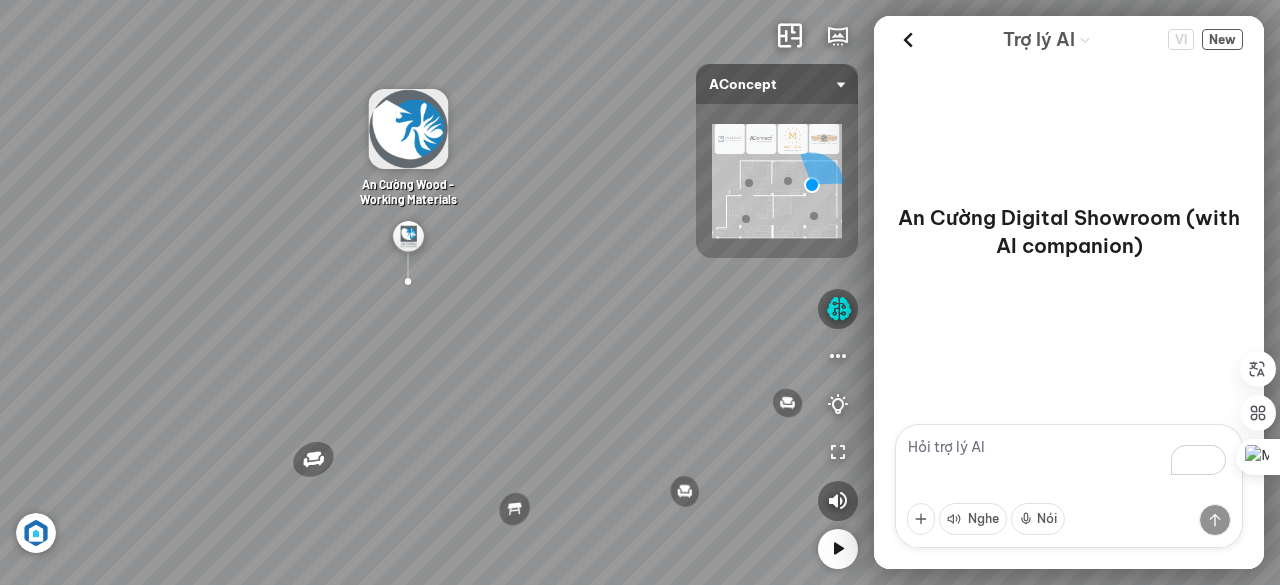 click at bounding box center (1069, 486) 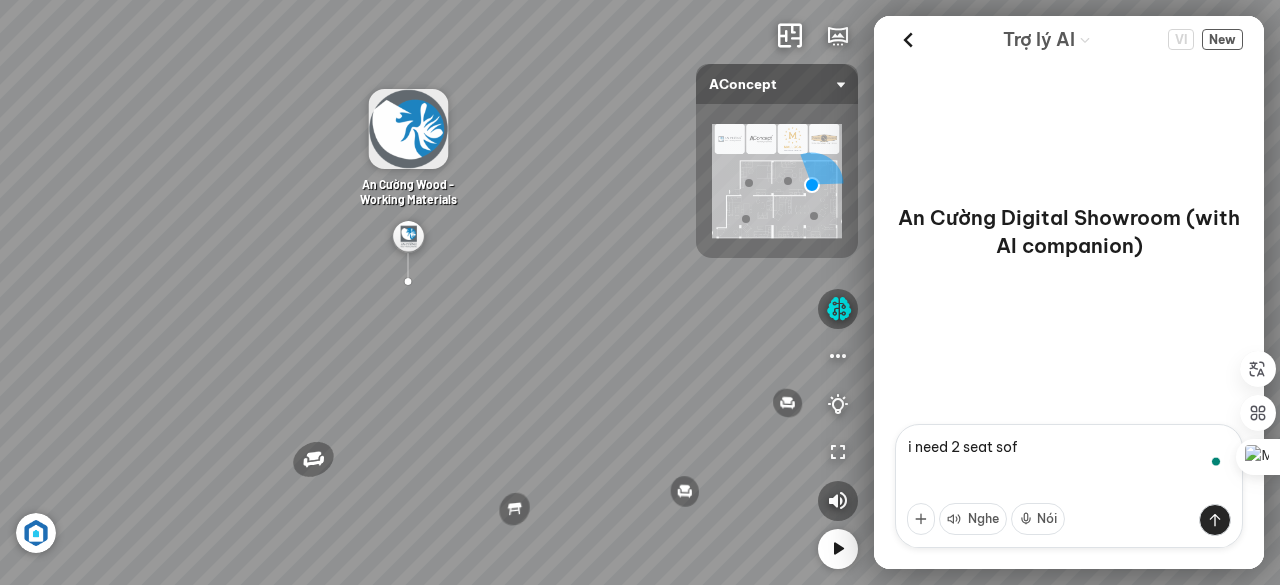 type on "i need 2 seat sofa" 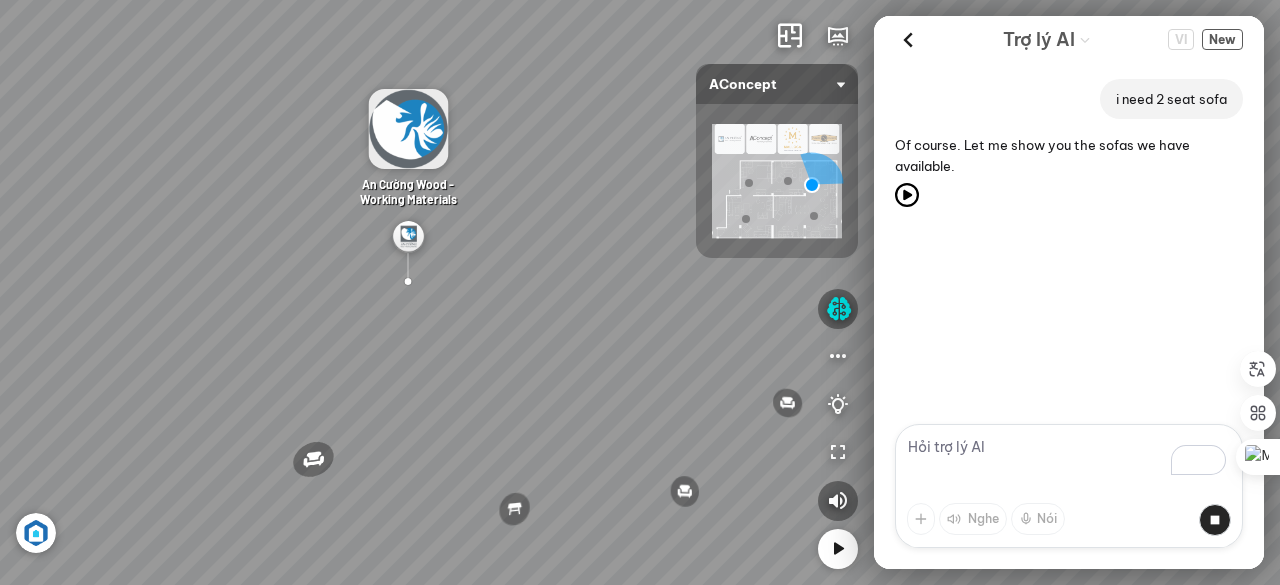 scroll, scrollTop: 562, scrollLeft: 0, axis: vertical 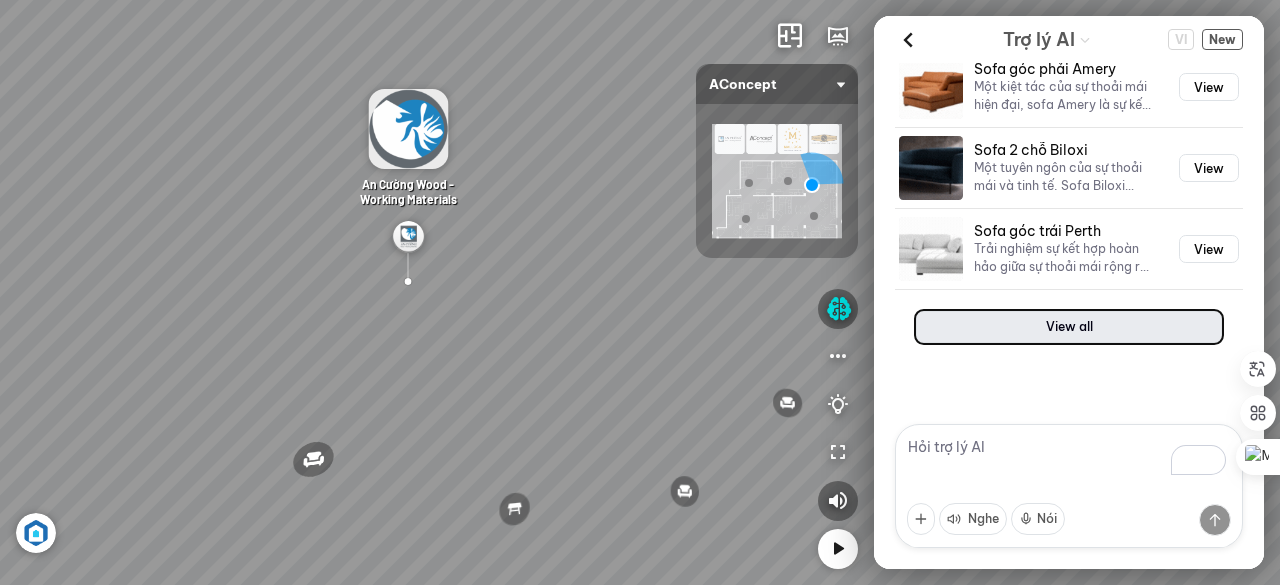 click on "View all" at bounding box center (1069, 327) 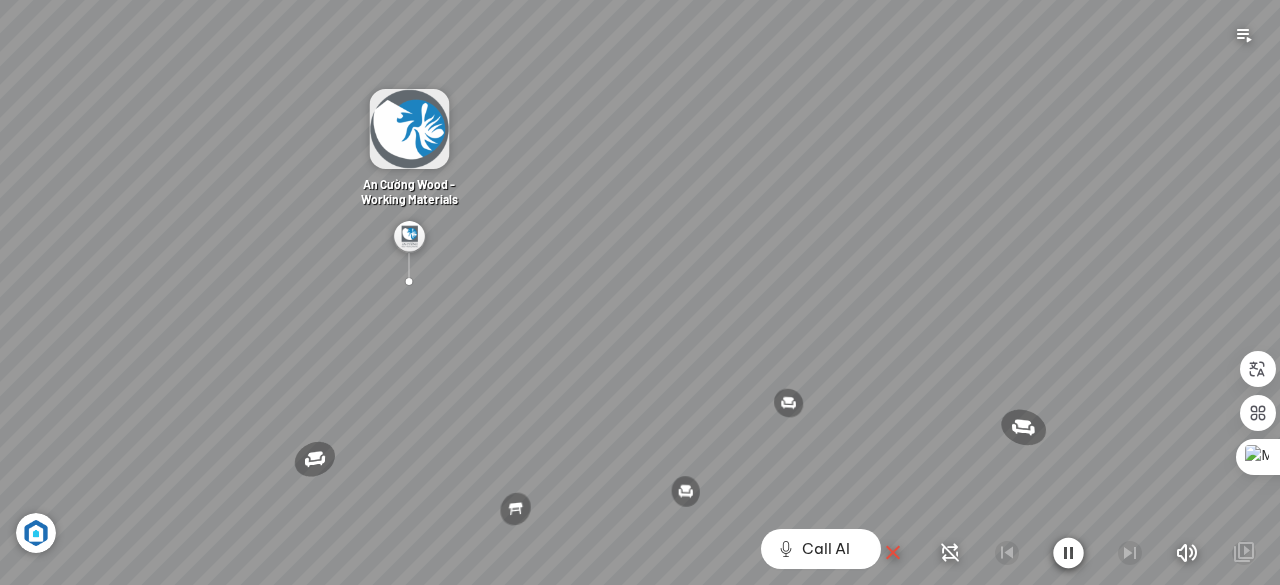 scroll, scrollTop: 1522, scrollLeft: 0, axis: vertical 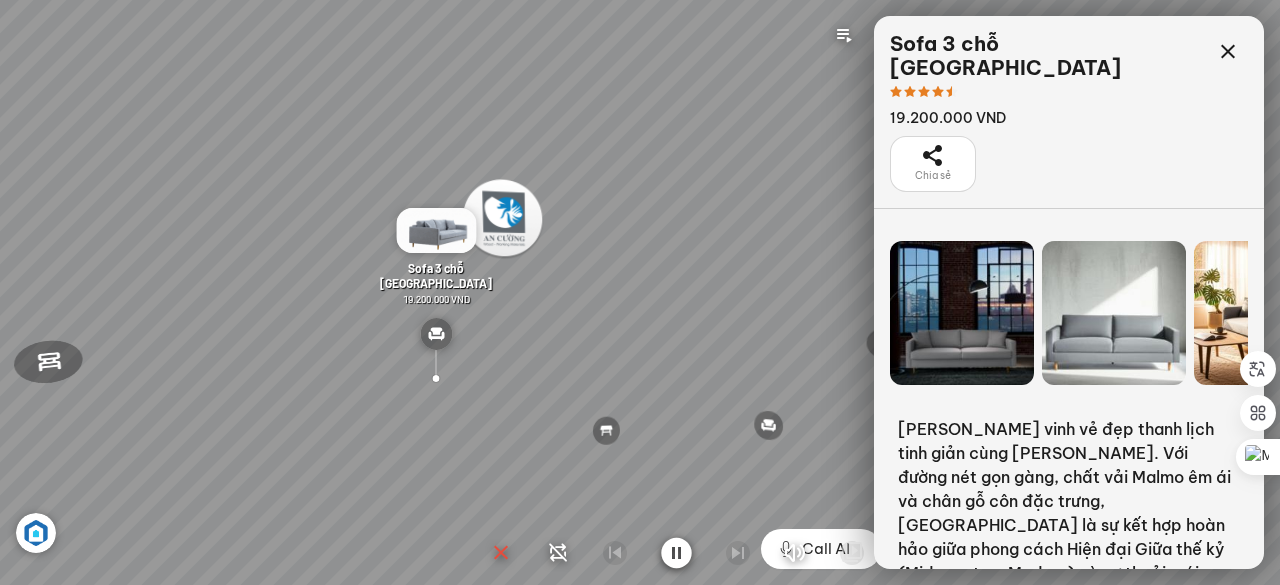 click at bounding box center (676, 553) 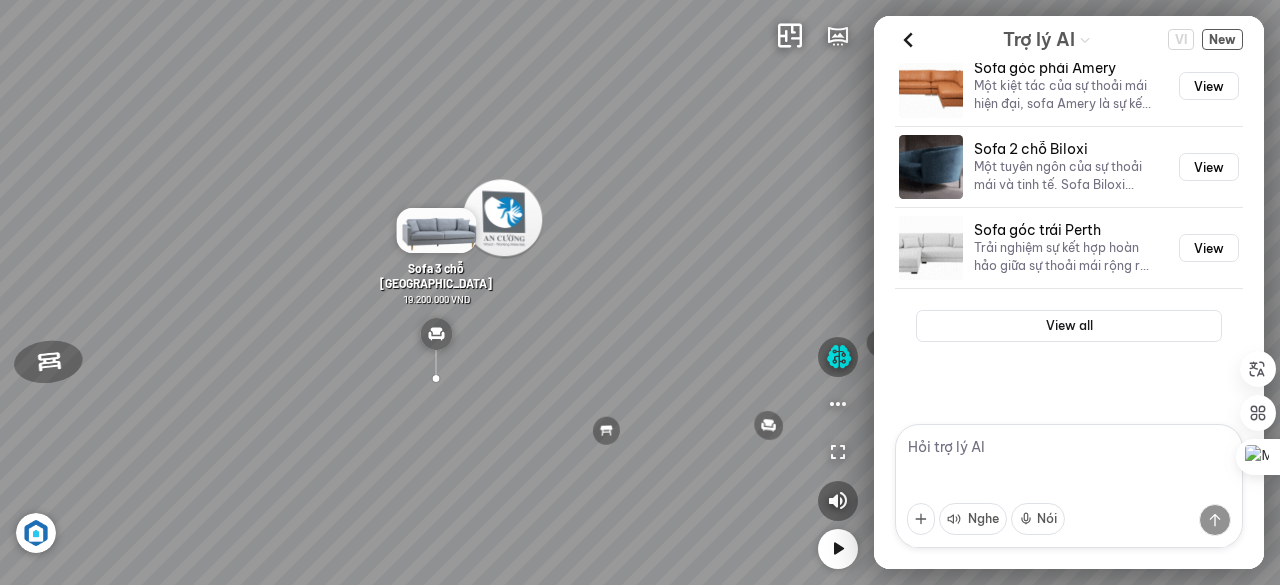scroll, scrollTop: 562, scrollLeft: 0, axis: vertical 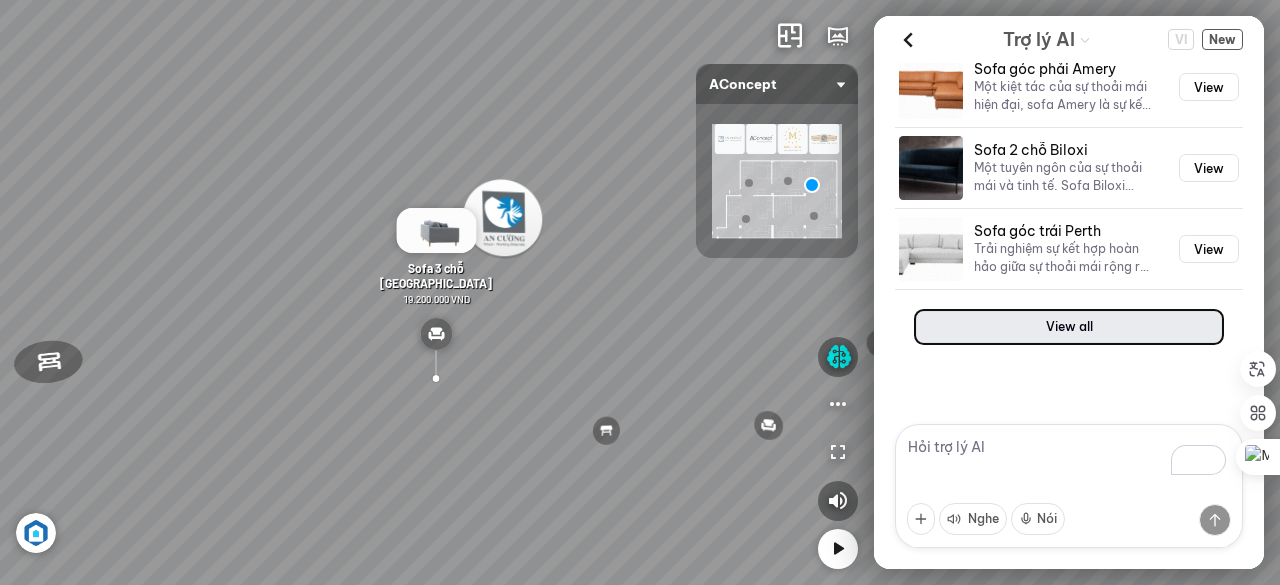 click on "View all" at bounding box center [1069, 327] 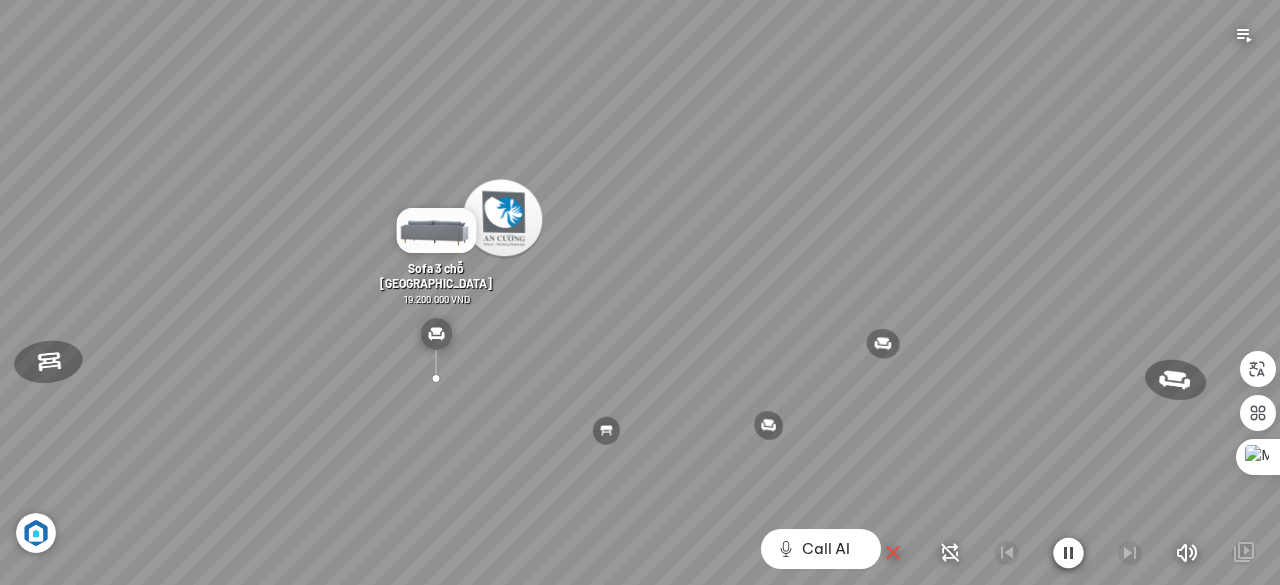 scroll, scrollTop: 1522, scrollLeft: 0, axis: vertical 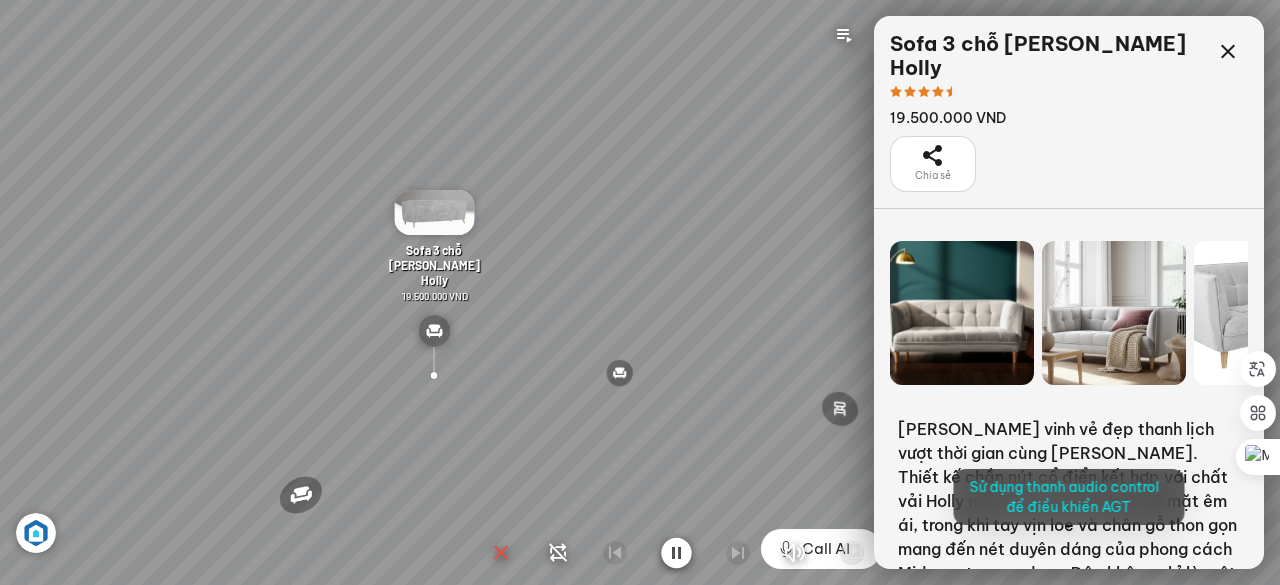 click at bounding box center (640, 292) 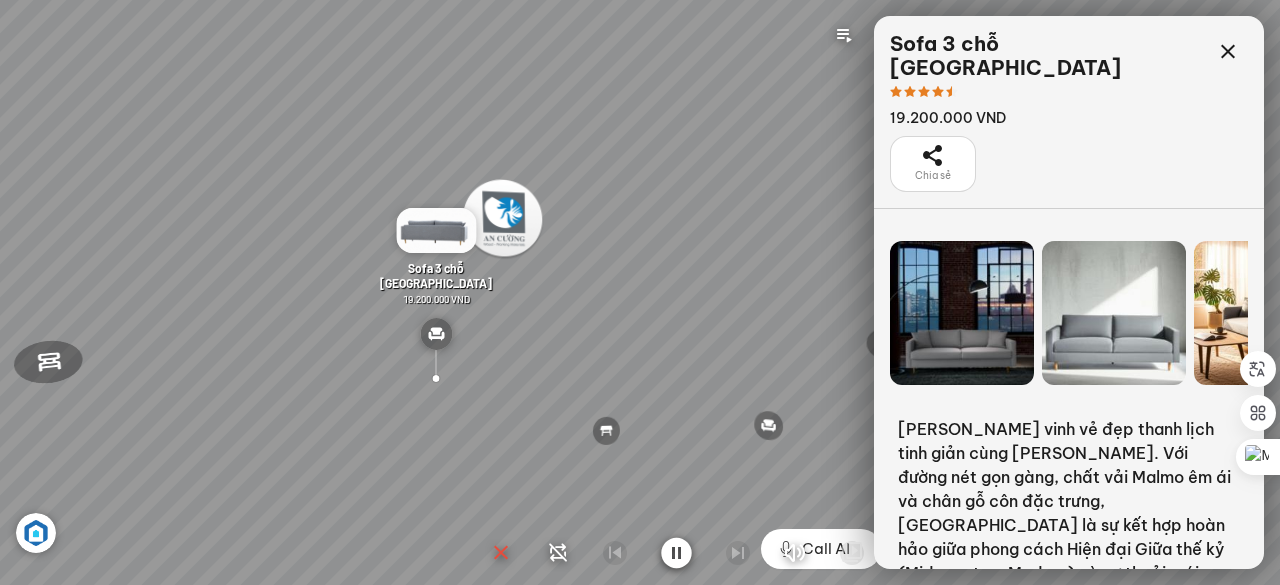 click at bounding box center (640, 292) 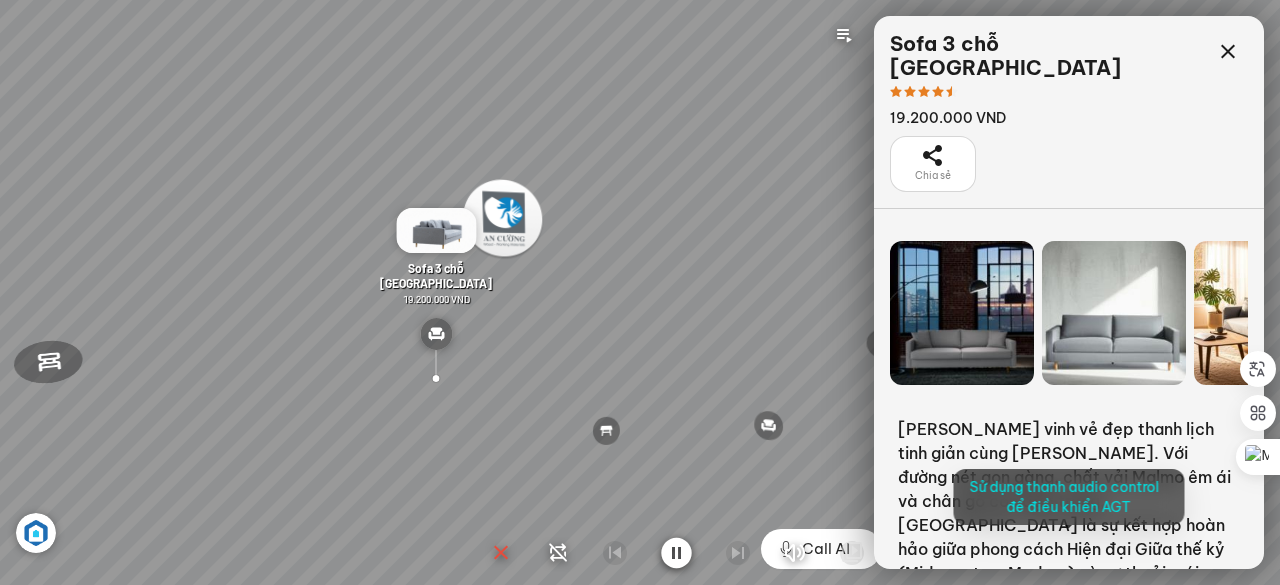 click at bounding box center (676, 553) 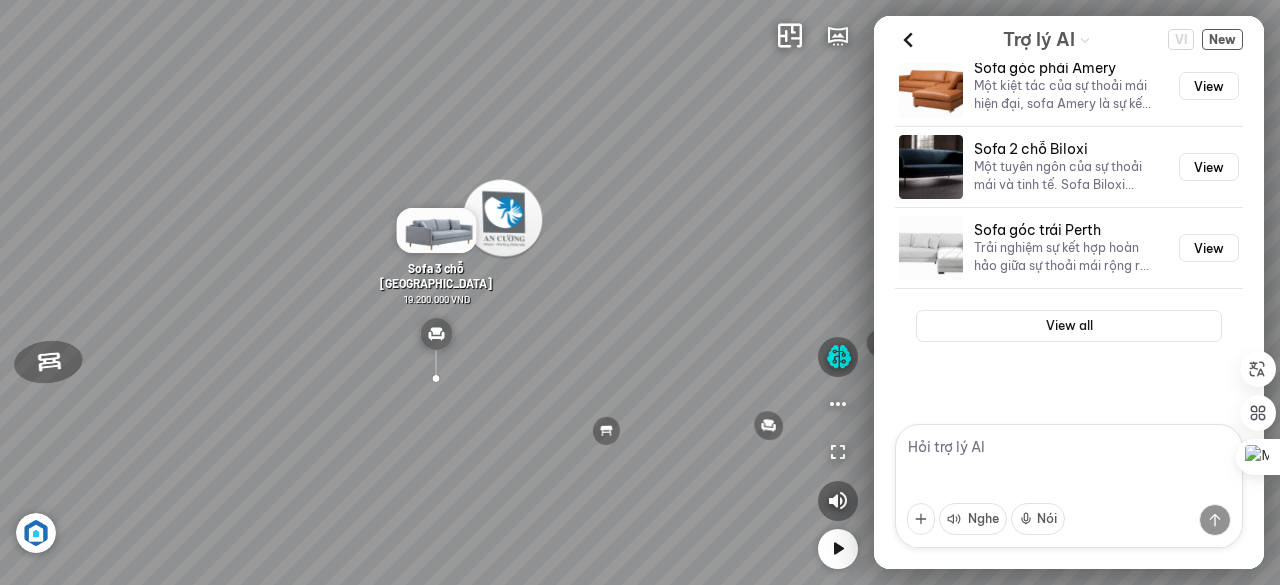 scroll, scrollTop: 562, scrollLeft: 0, axis: vertical 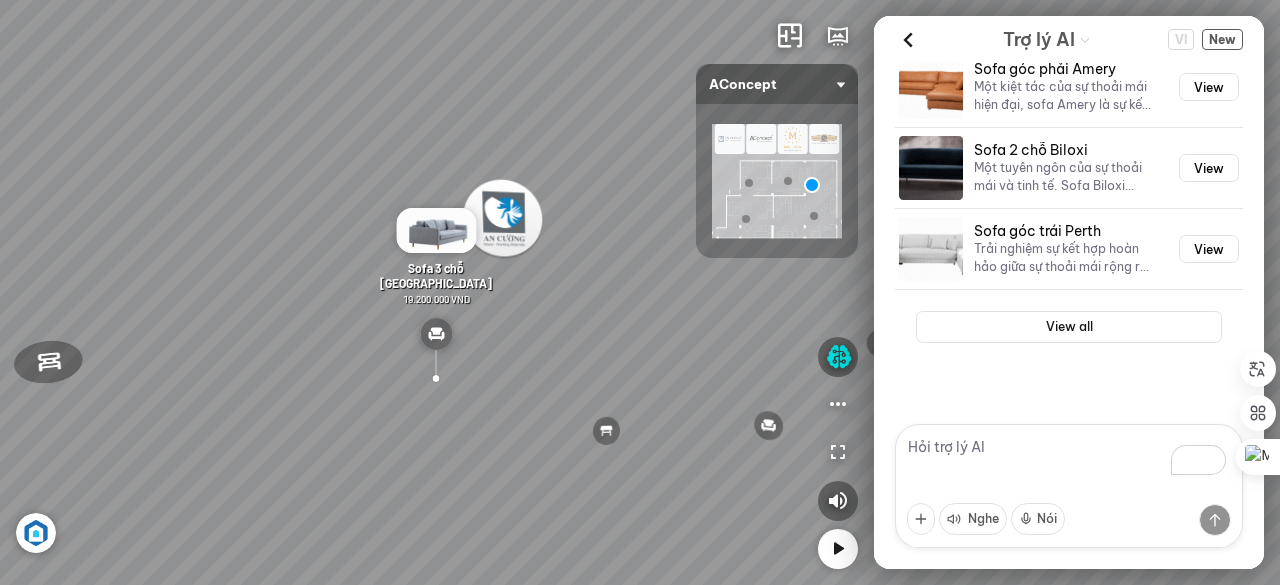 click at bounding box center (1069, 486) 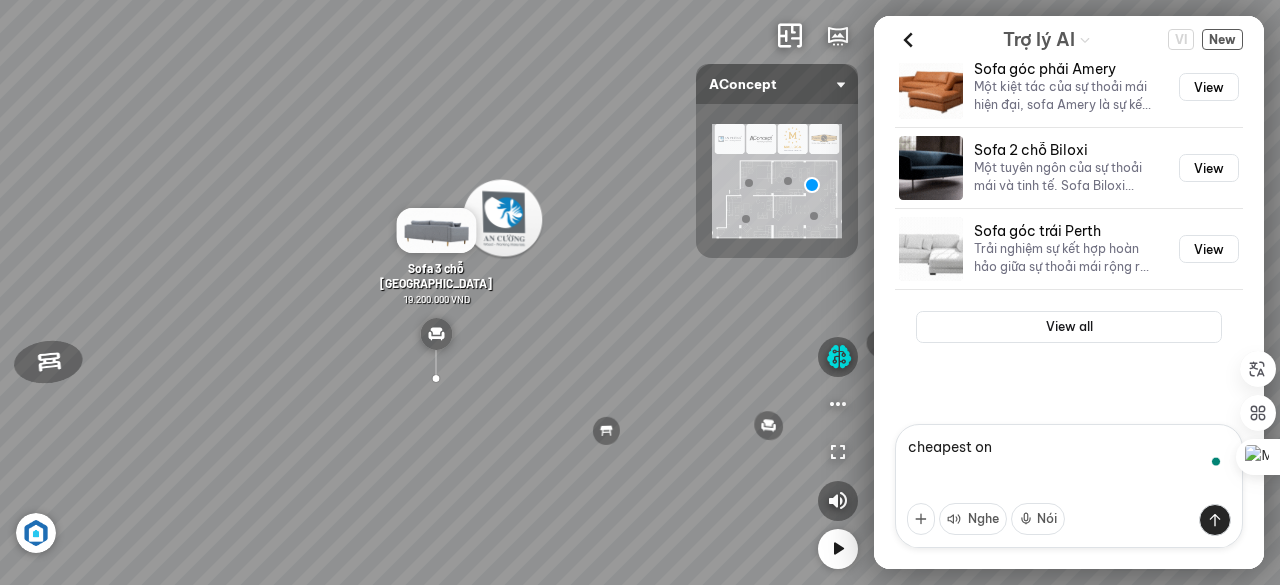 type on "cheapest one" 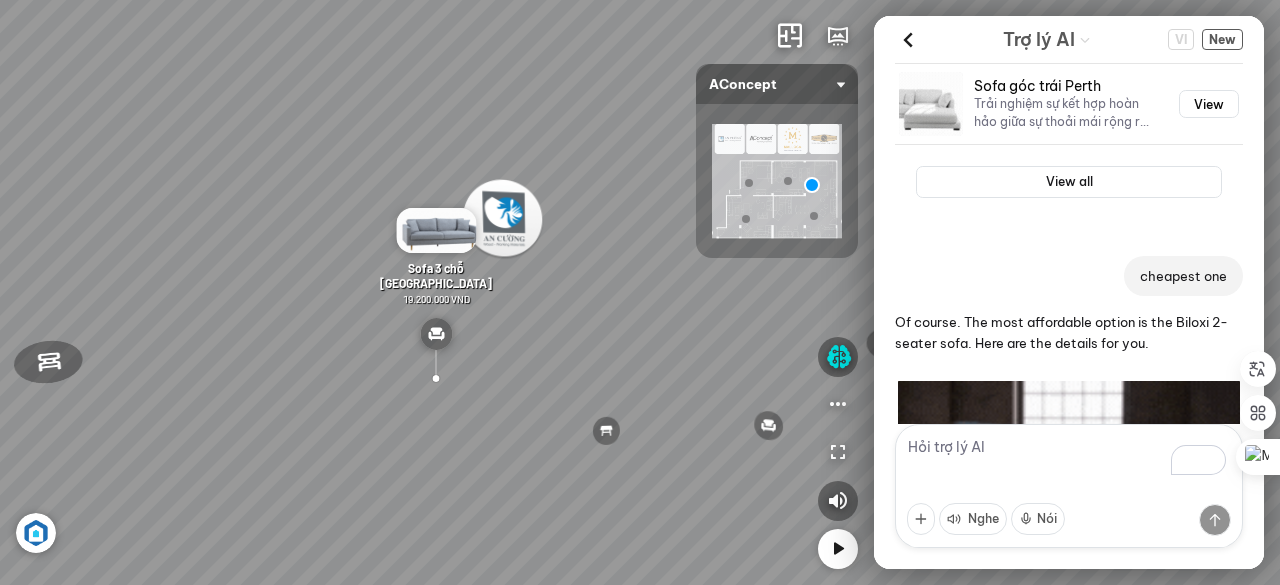 scroll, scrollTop: 1332, scrollLeft: 0, axis: vertical 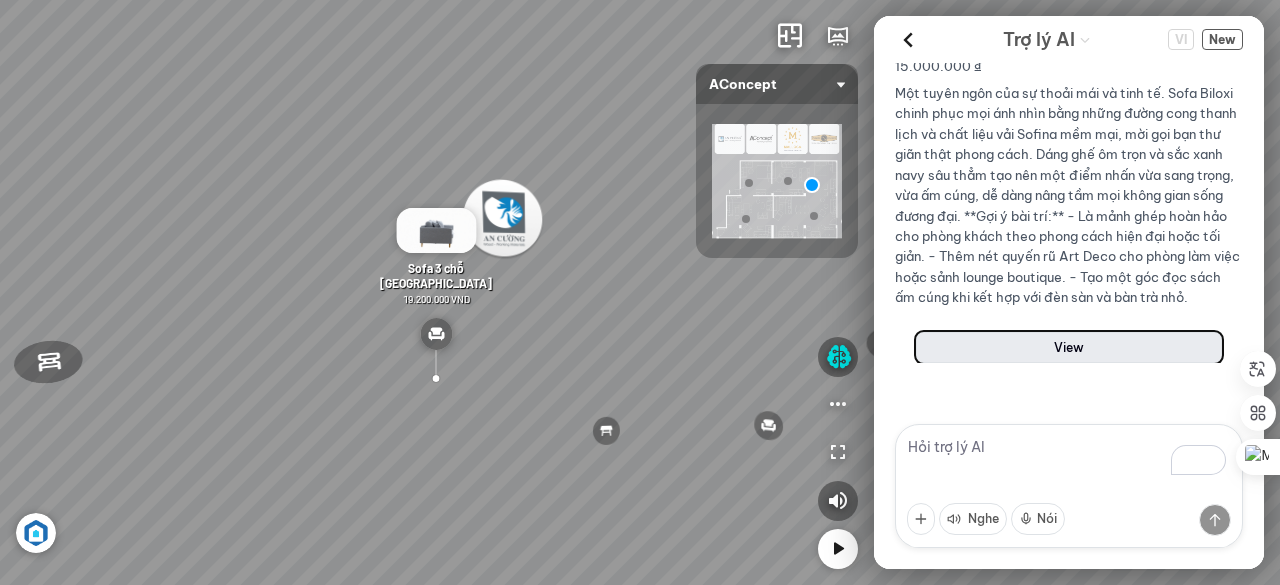click on "View" at bounding box center (1069, 348) 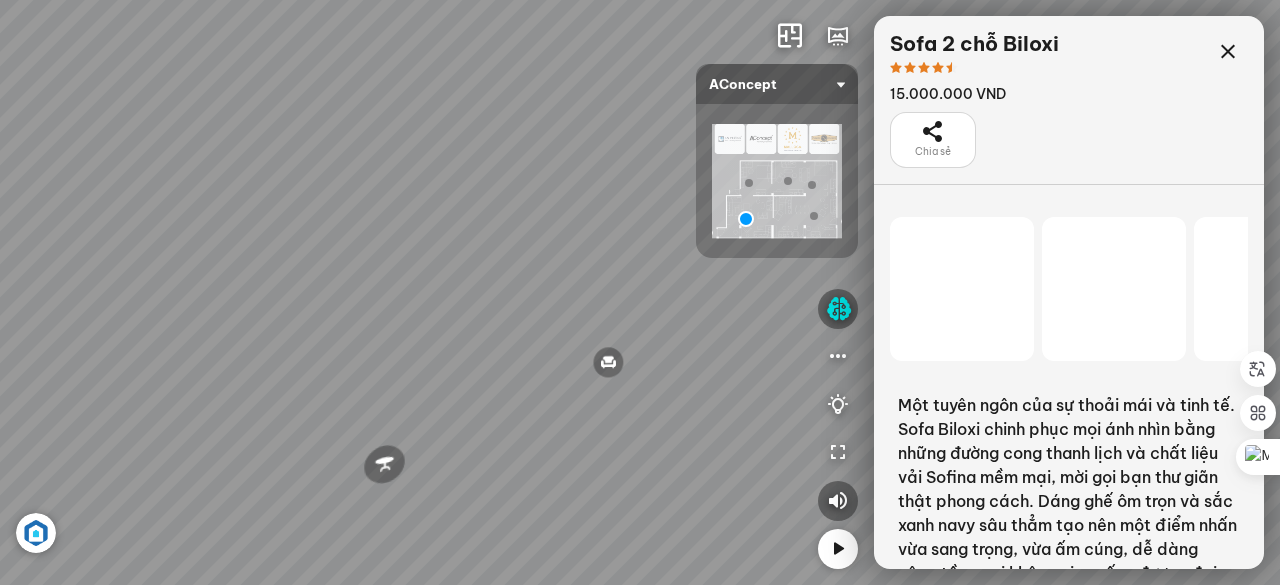 scroll, scrollTop: 4495, scrollLeft: 0, axis: vertical 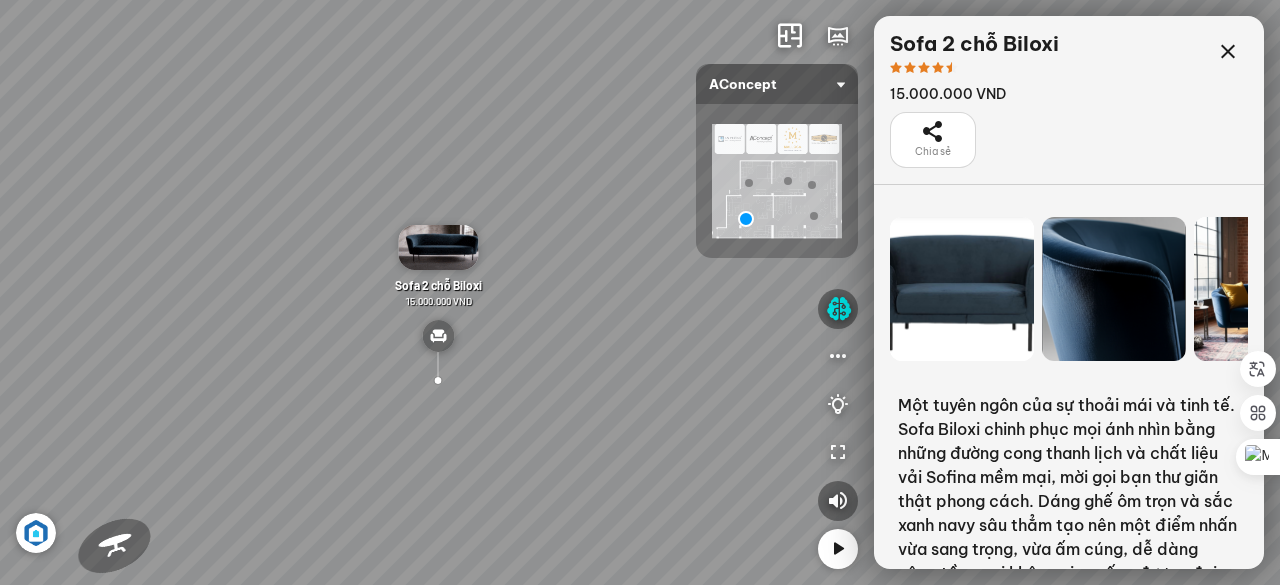 click at bounding box center (1266, 289) 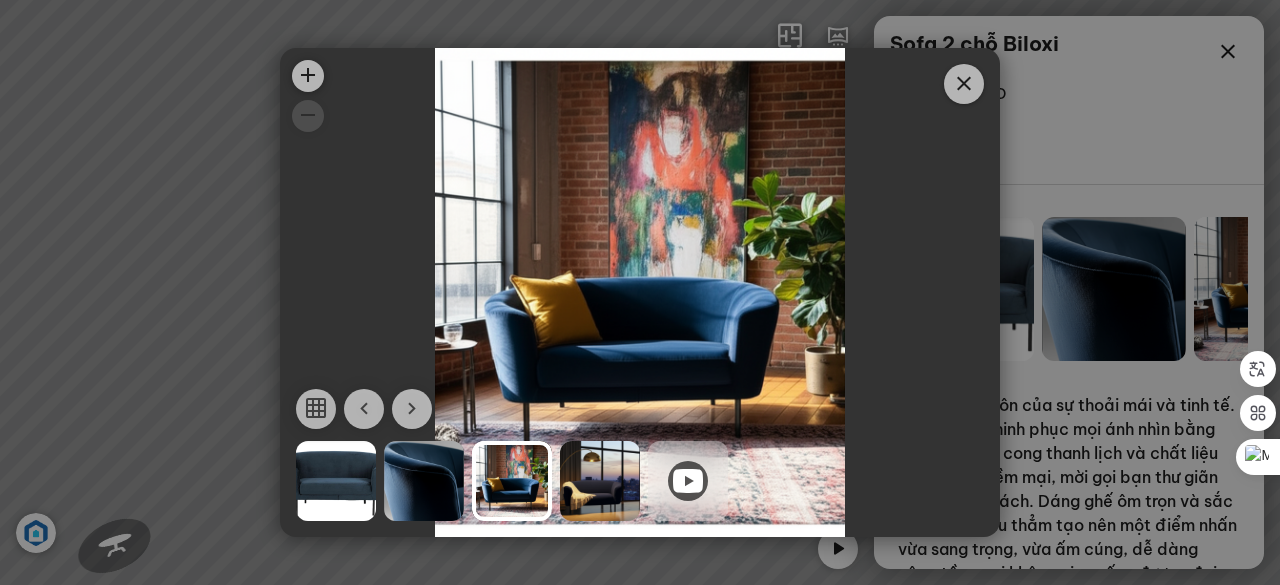 click at bounding box center [600, 481] 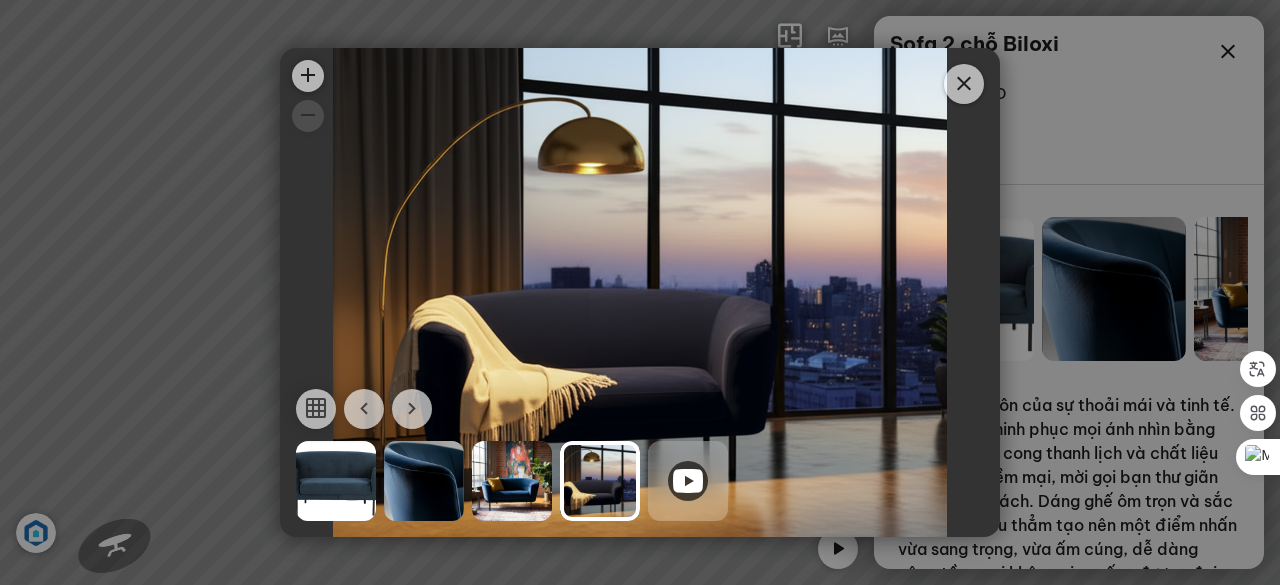 click at bounding box center (688, 481) 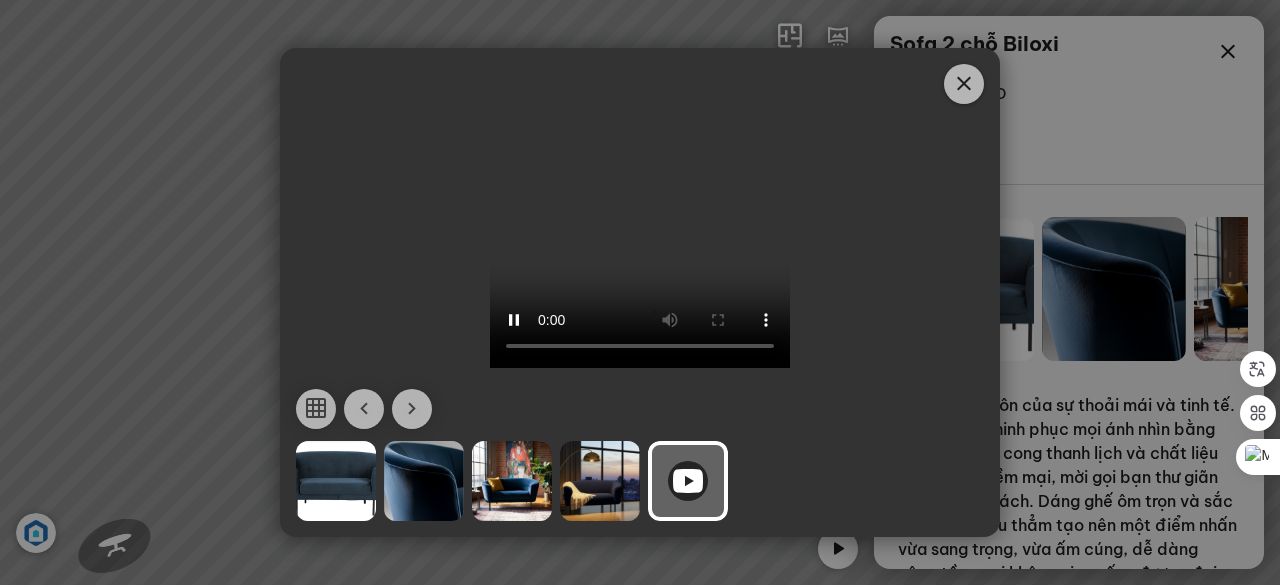 click at bounding box center [964, 84] 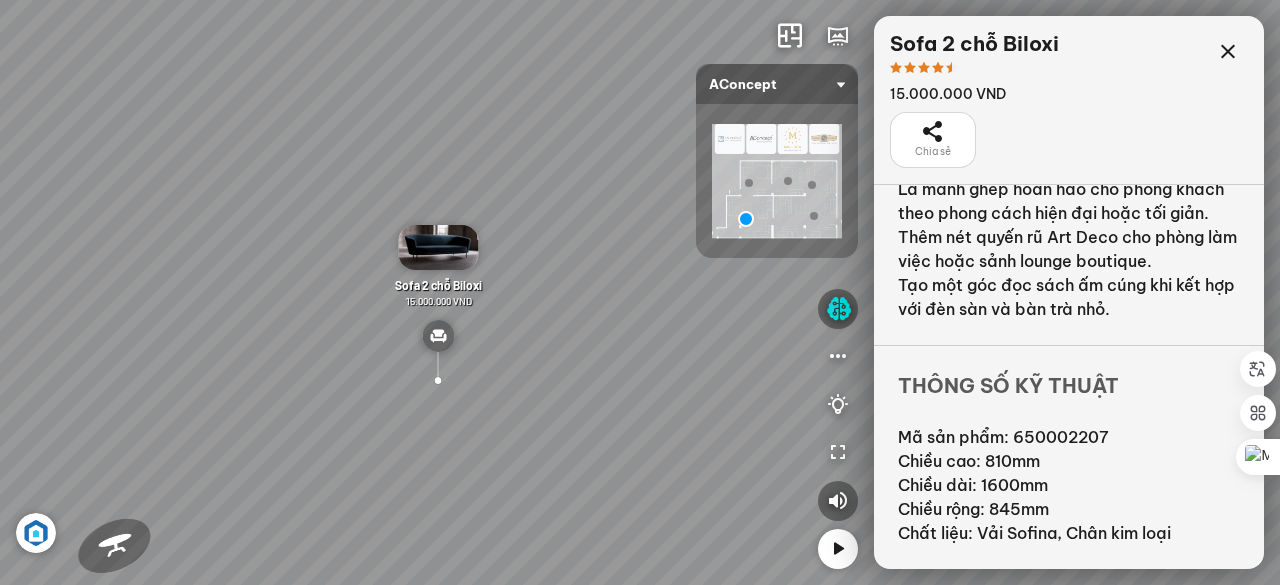 scroll, scrollTop: 456, scrollLeft: 0, axis: vertical 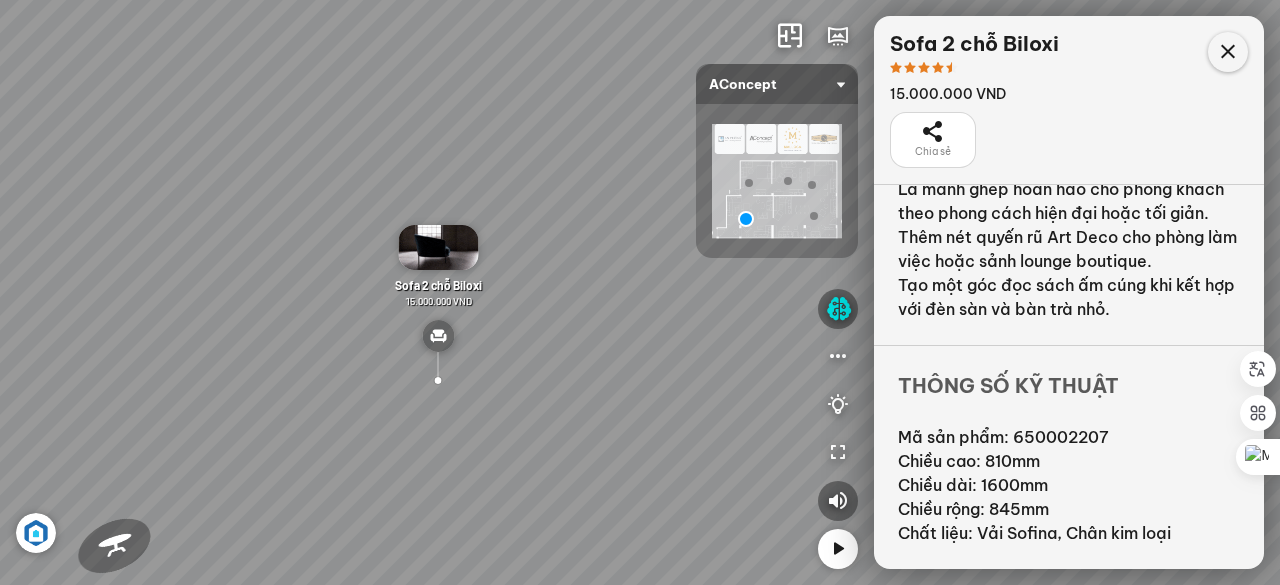 click at bounding box center (1228, 52) 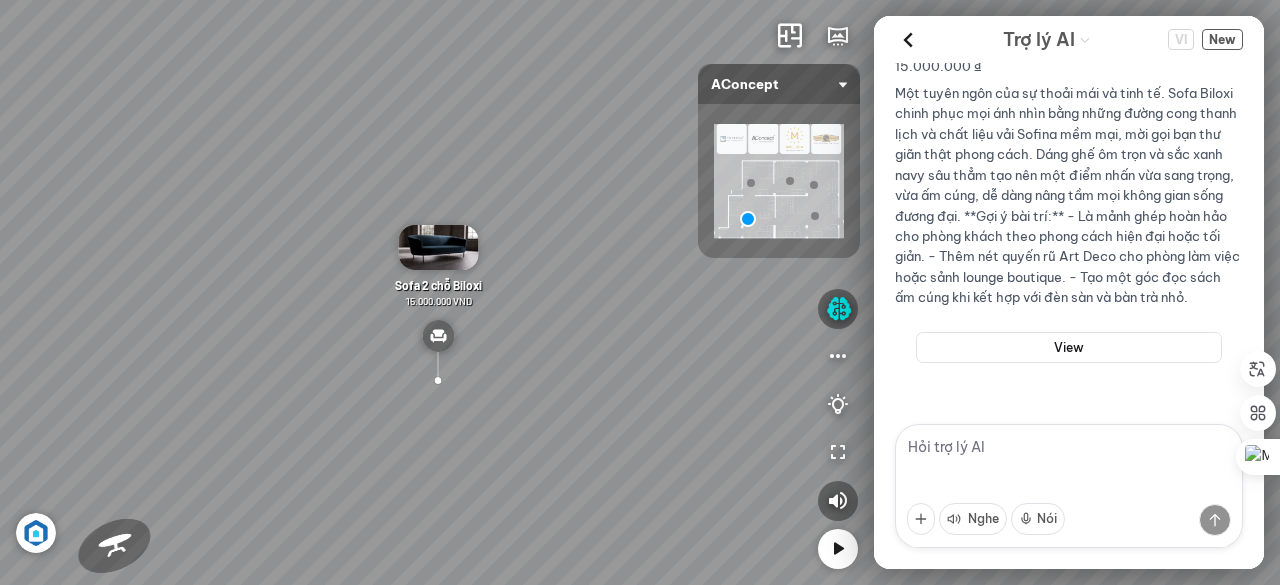 scroll, scrollTop: 1332, scrollLeft: 0, axis: vertical 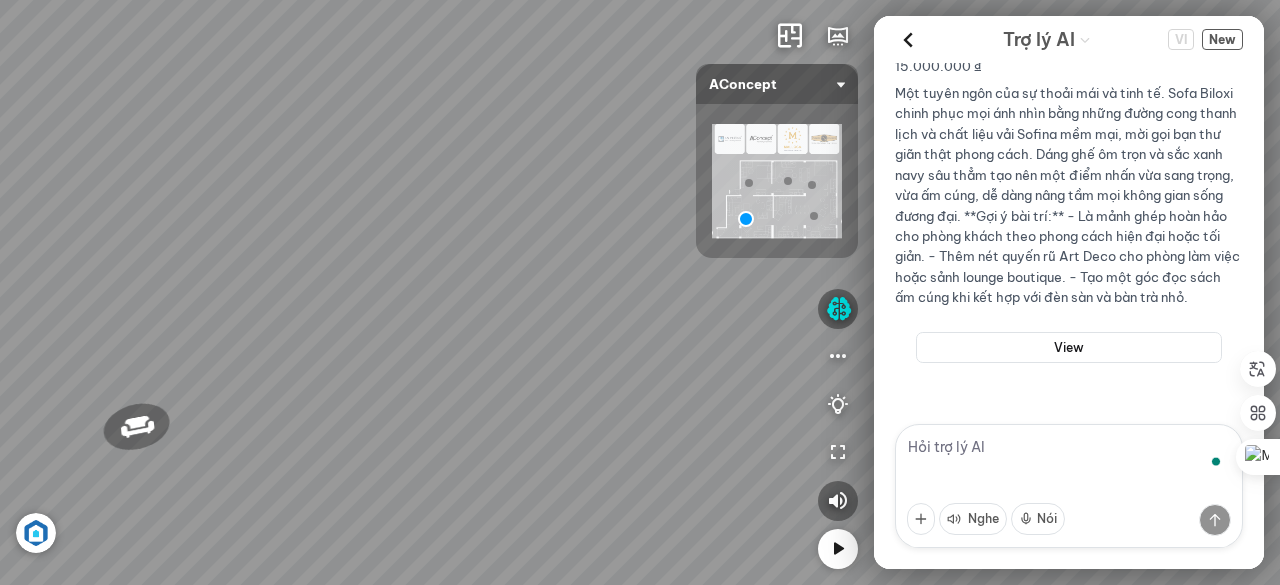 click at bounding box center [1069, 486] 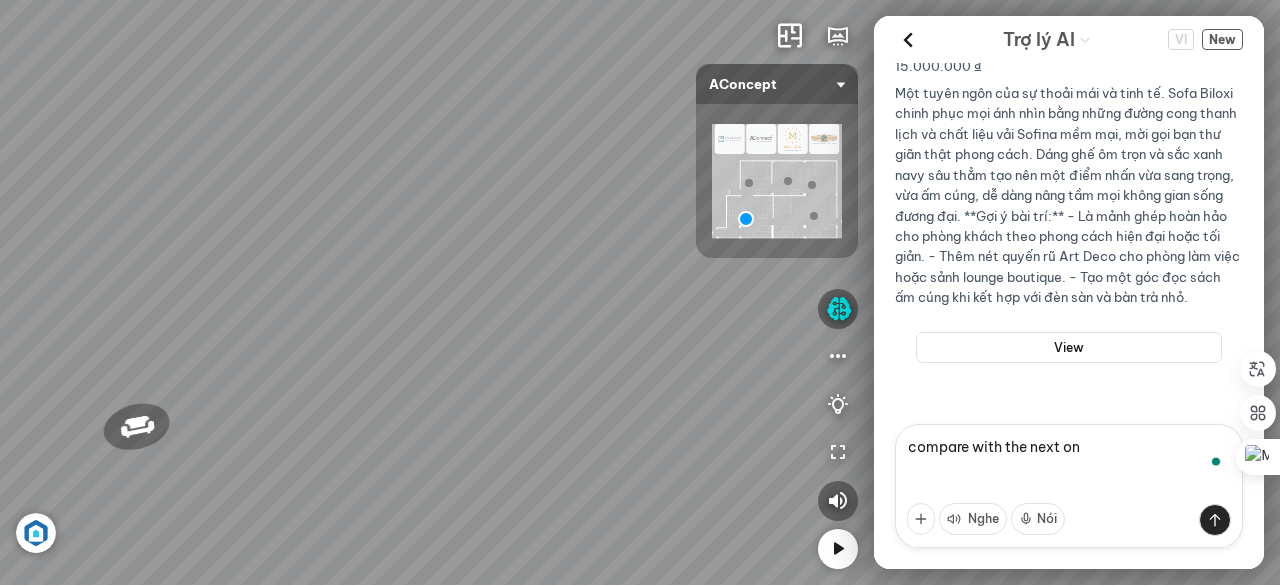 type on "compare with the next one" 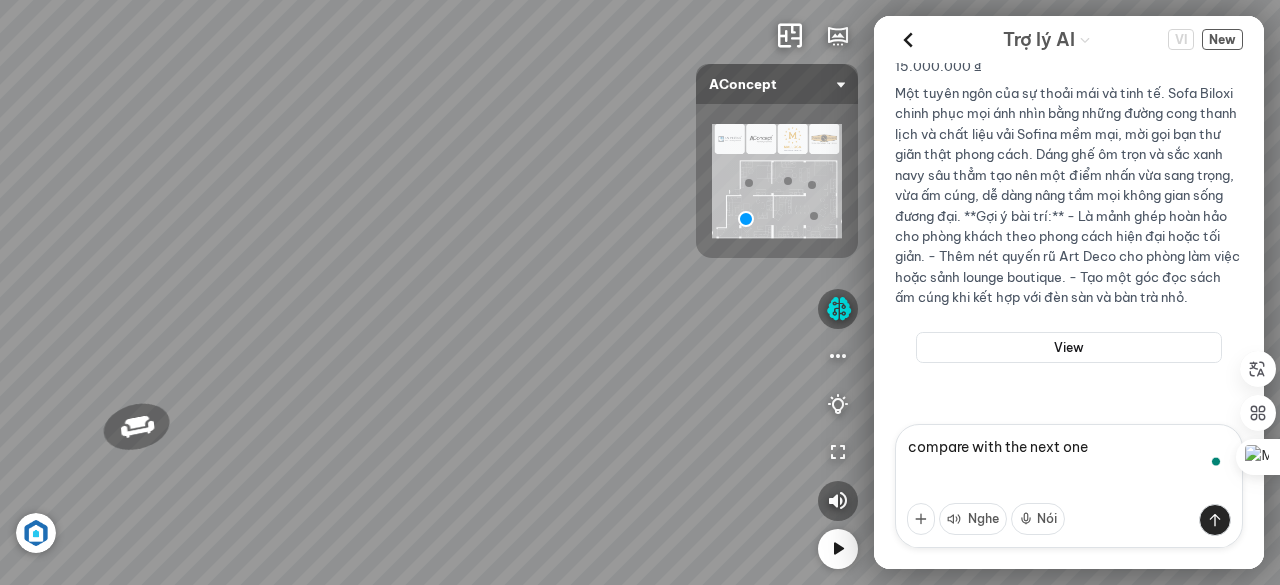 type 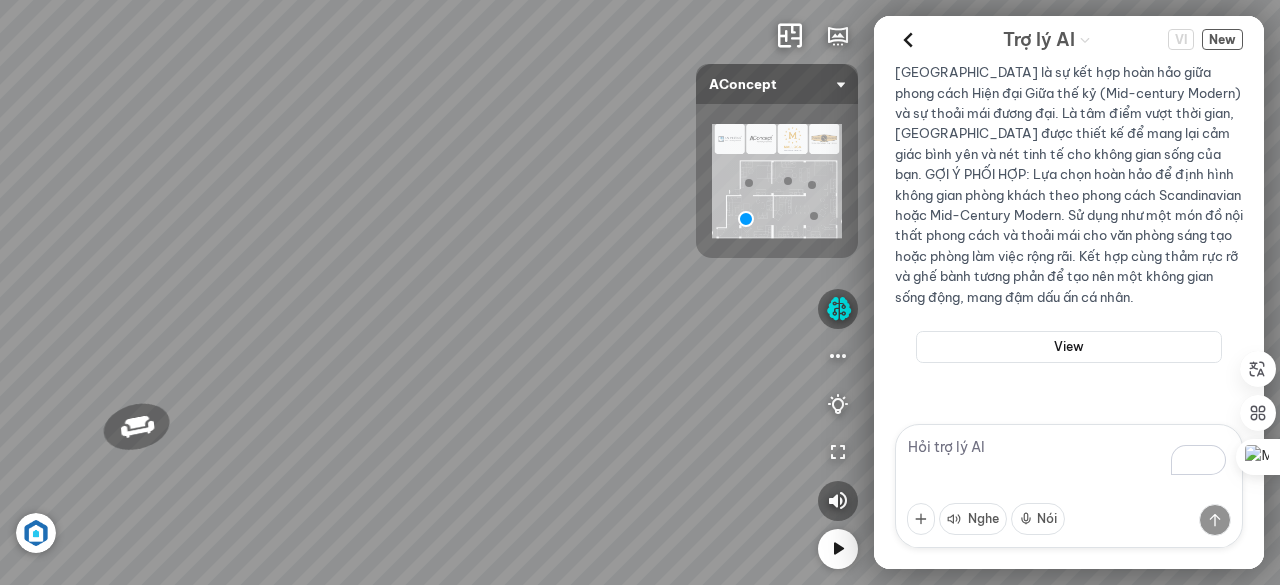 scroll, scrollTop: 2175, scrollLeft: 0, axis: vertical 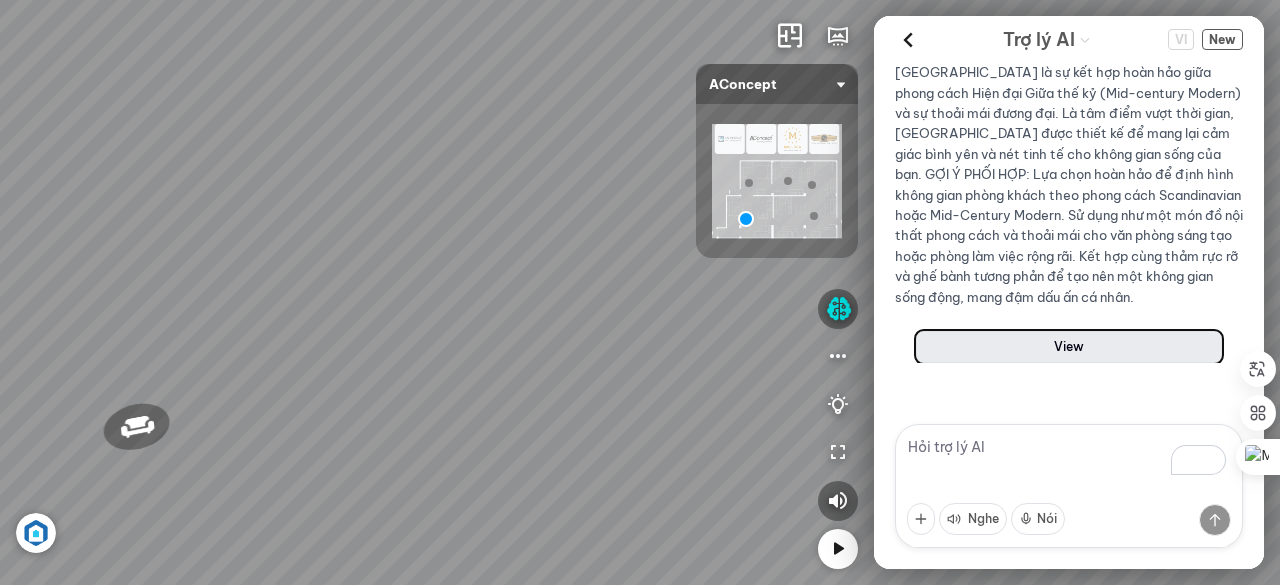 click on "View" at bounding box center (1069, 347) 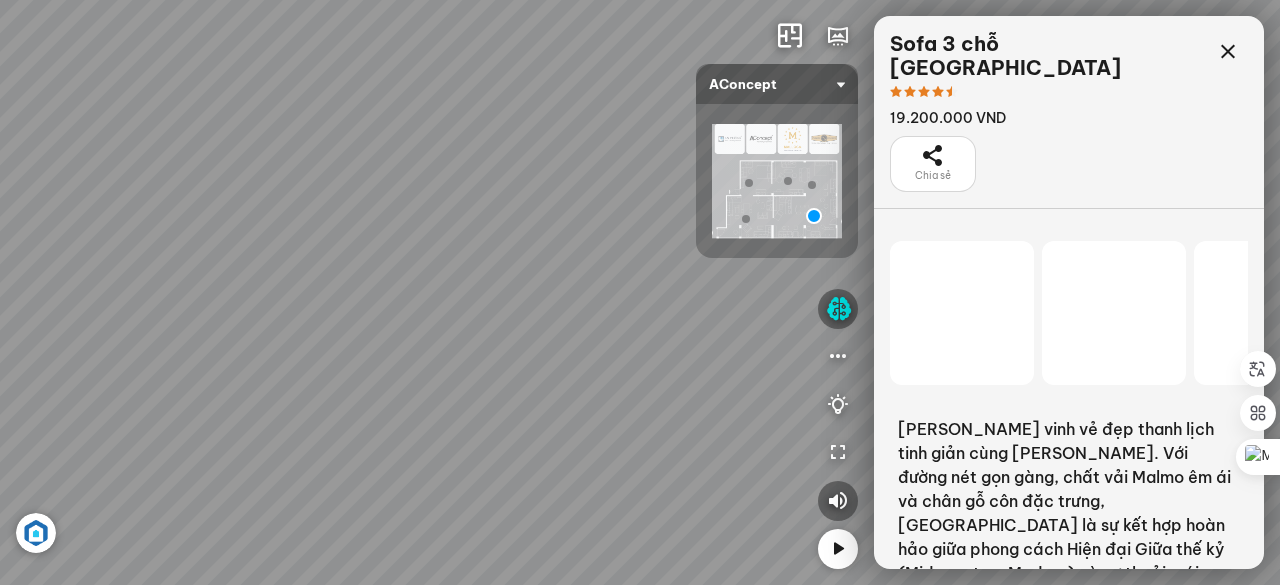 scroll, scrollTop: 16727, scrollLeft: 0, axis: vertical 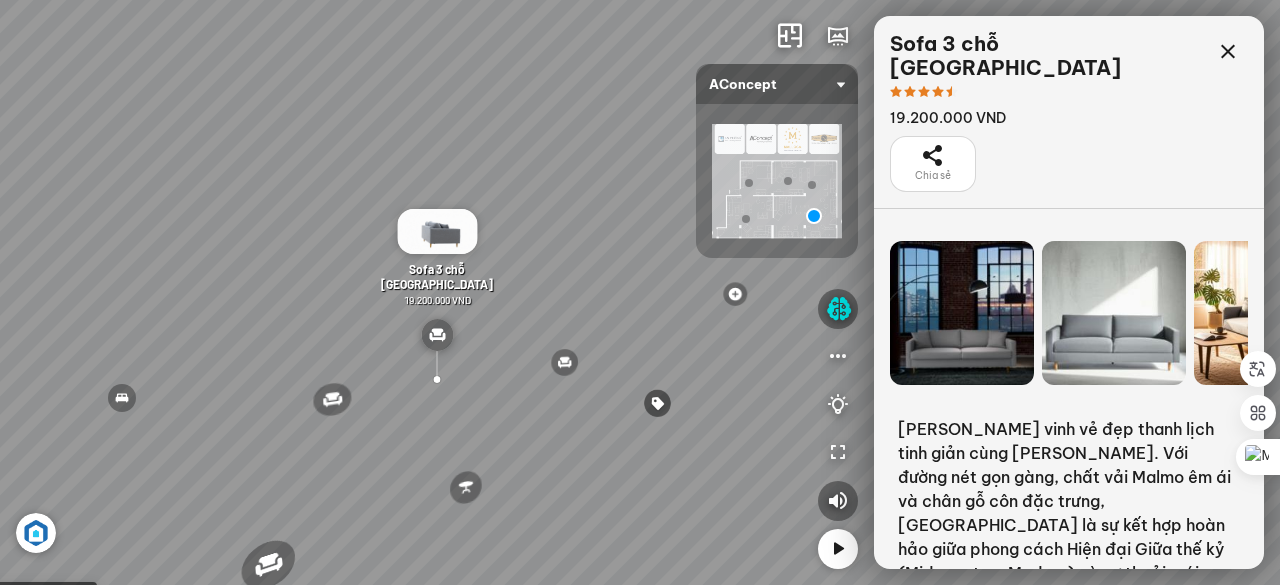 click at bounding box center [1266, 313] 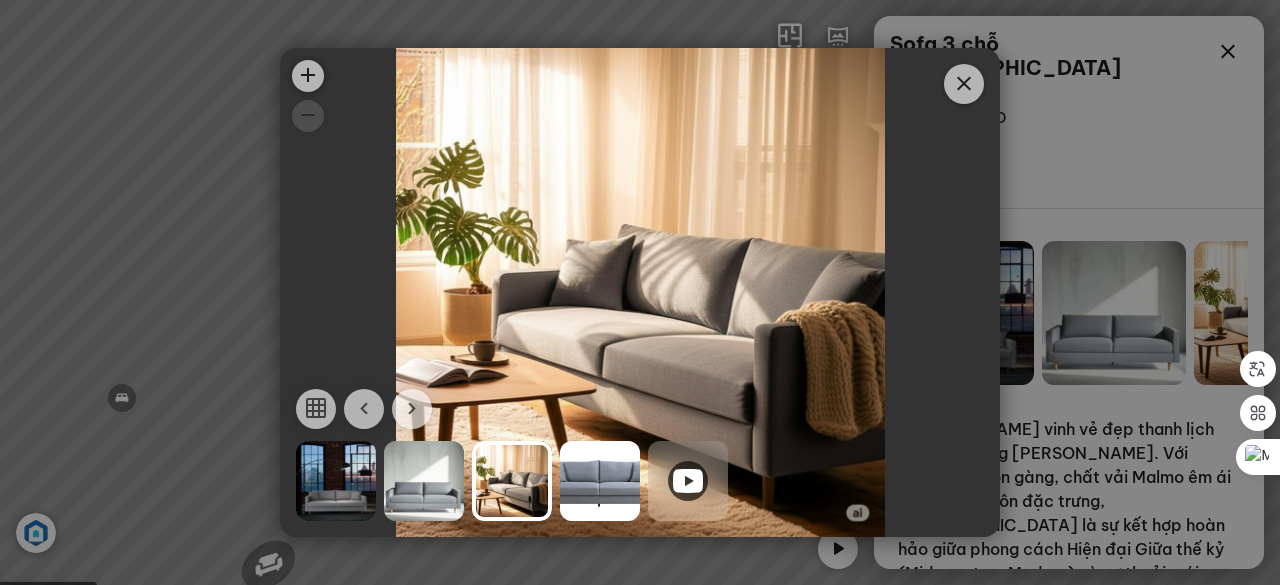 click at bounding box center (964, 84) 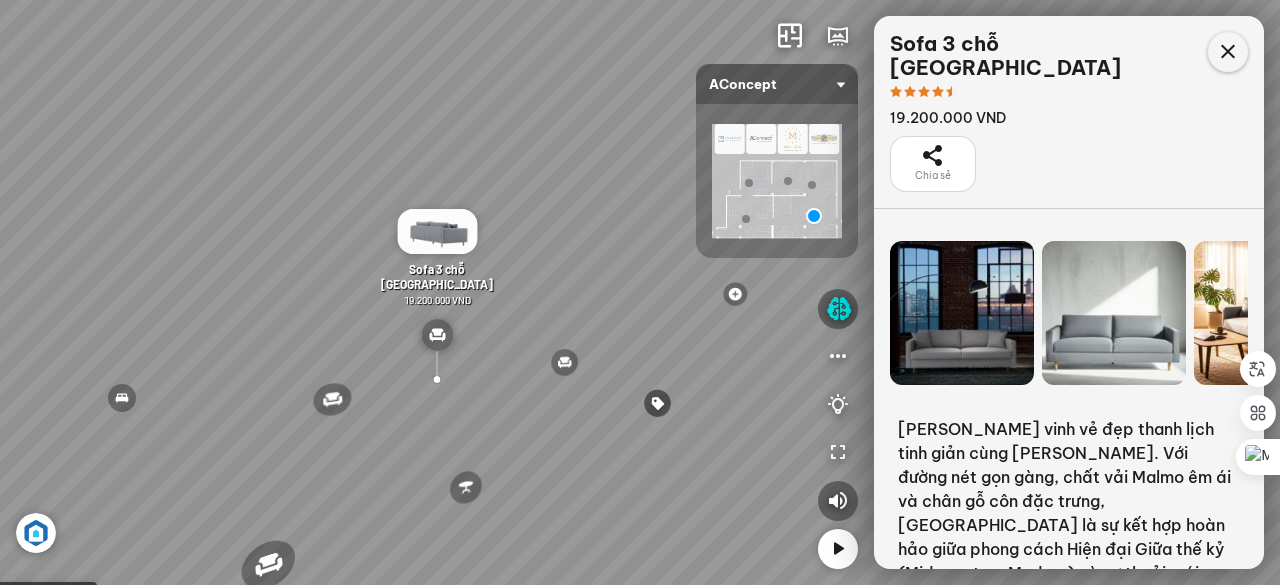click at bounding box center (1228, 52) 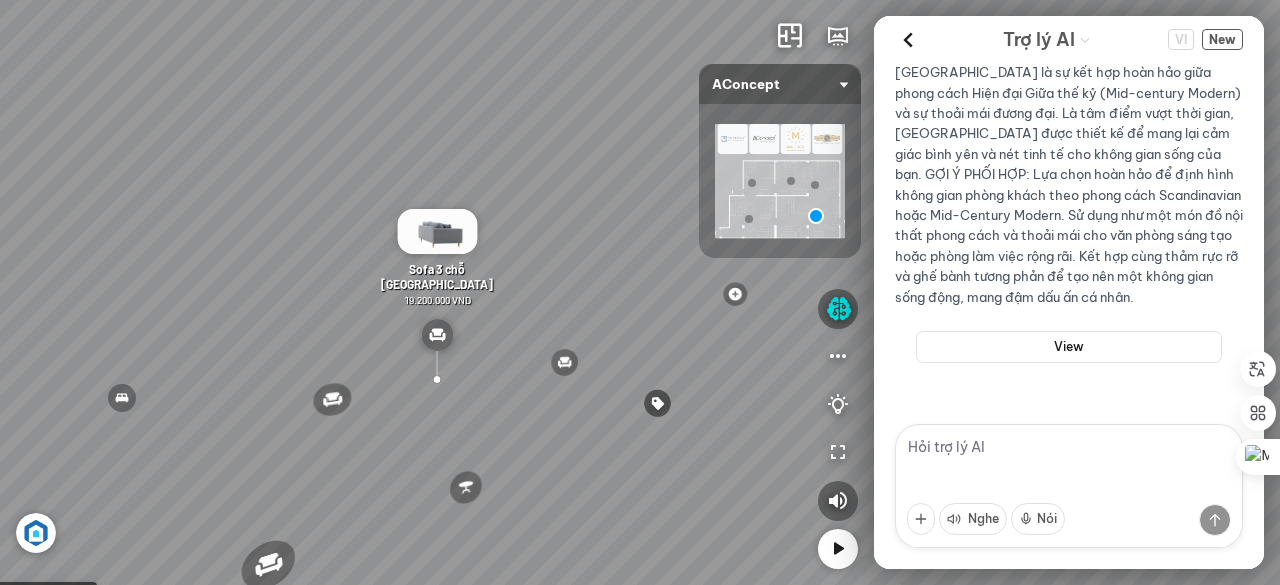 scroll, scrollTop: 2175, scrollLeft: 0, axis: vertical 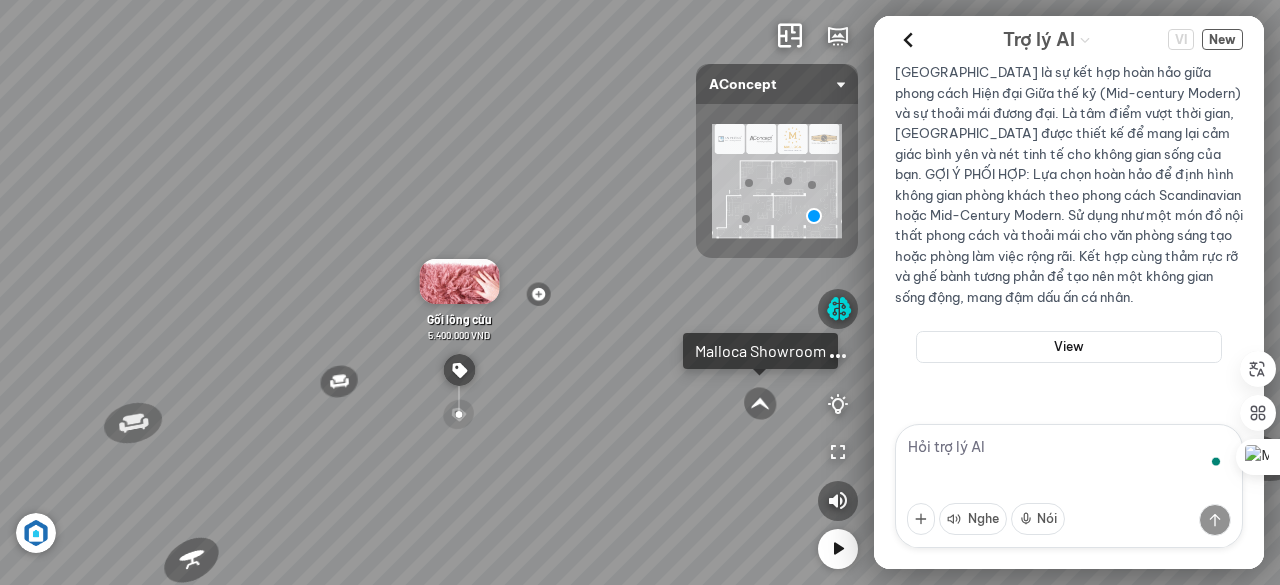 click at bounding box center [1069, 486] 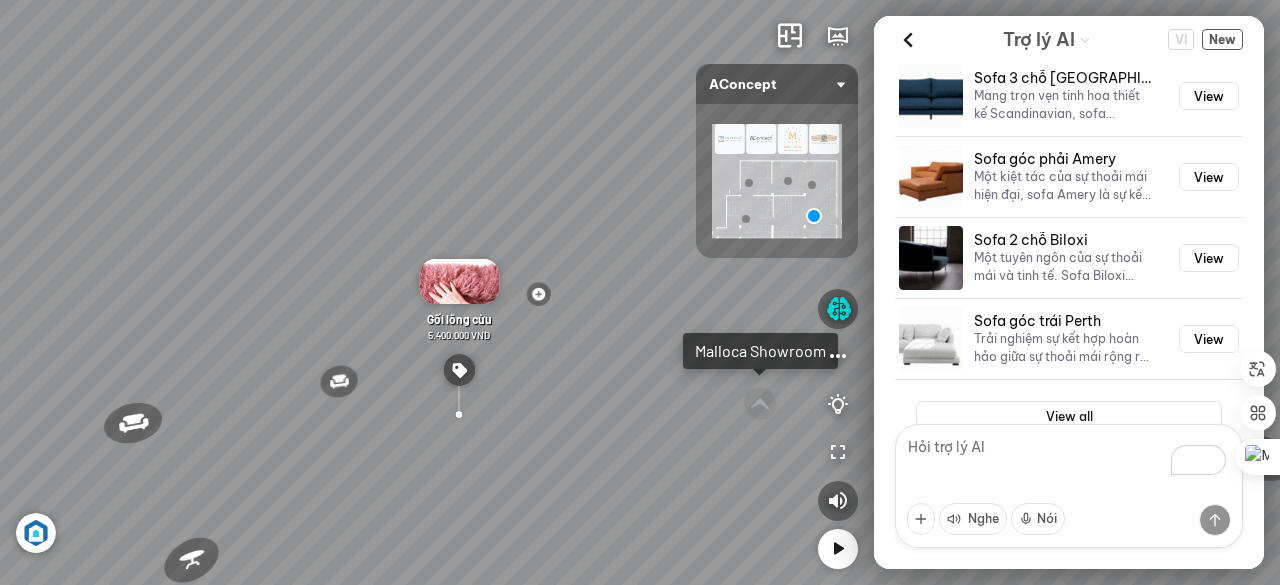 scroll, scrollTop: 454, scrollLeft: 0, axis: vertical 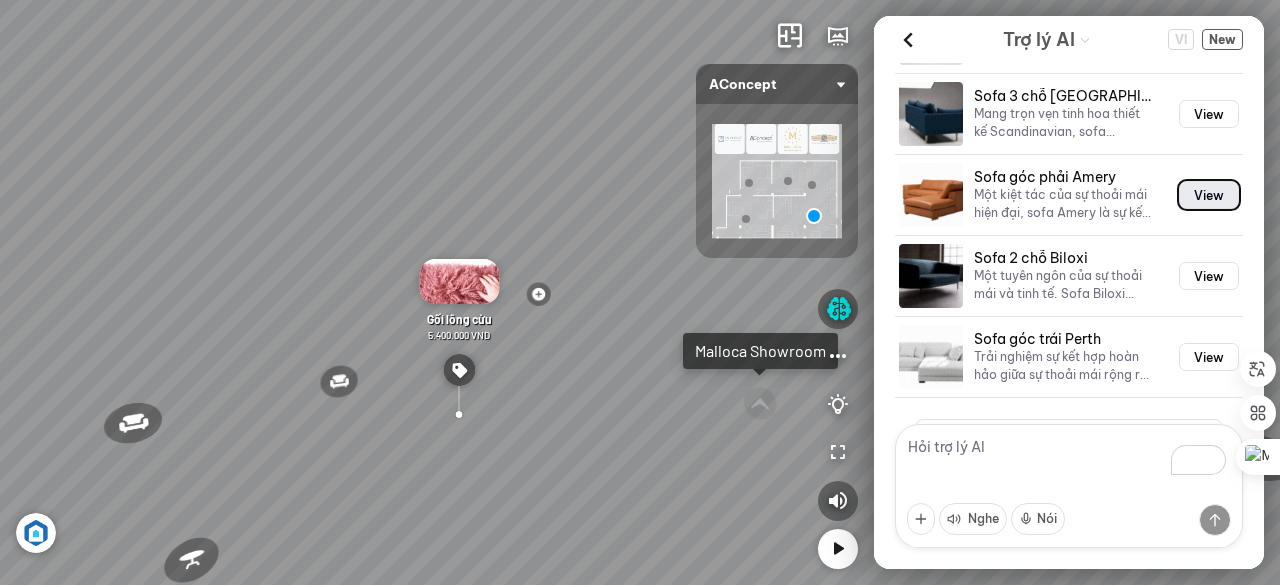 click on "View" at bounding box center [1209, 195] 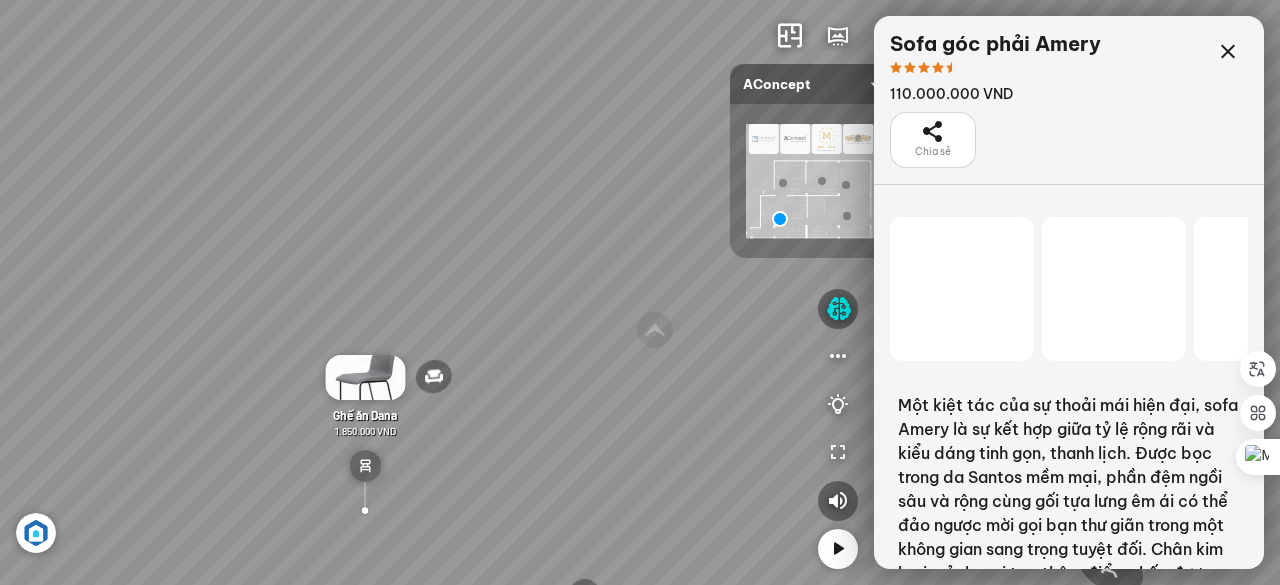 scroll, scrollTop: 1414, scrollLeft: 0, axis: vertical 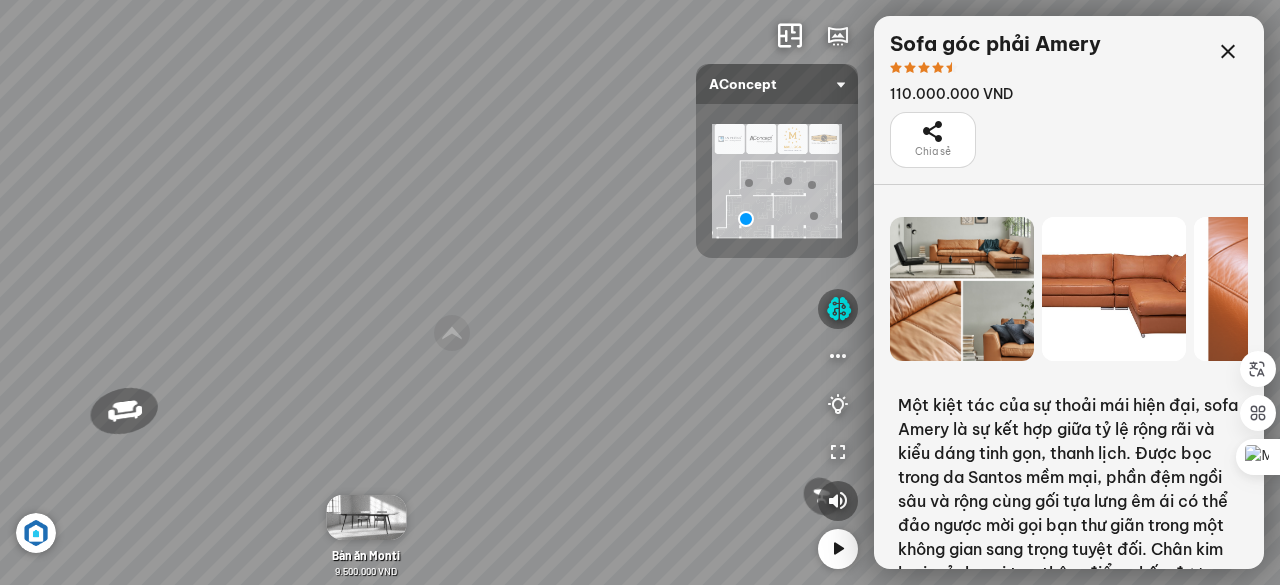 click on "Một kiệt tác của sự thoải mái hiện đại, sofa Amery là sự kết hợp giữa tỷ lệ rộng rãi và kiểu dáng tinh gọn, thanh lịch. Được bọc trong da Santos mềm mại, phần đệm ngồi sâu và rộng cùng gối tựa lưng êm ái có thể đảo ngược mời gọi bạn thư giãn trong một không gian sang trọng tuyệt đối. Chân kim loại mảnh mai tạo thêm điểm nhấn đương đại, biến Amery thành tâm điểm không thể thay thế cho mọi không gian sống đẳng cấp." at bounding box center (1069, 525) 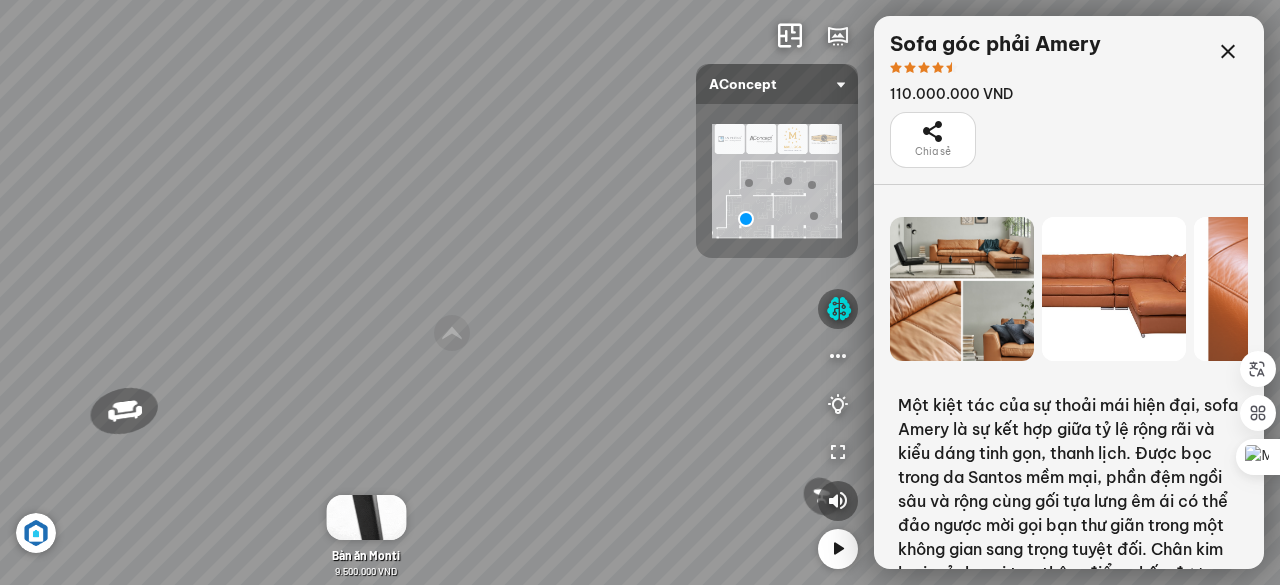 click at bounding box center (962, 289) 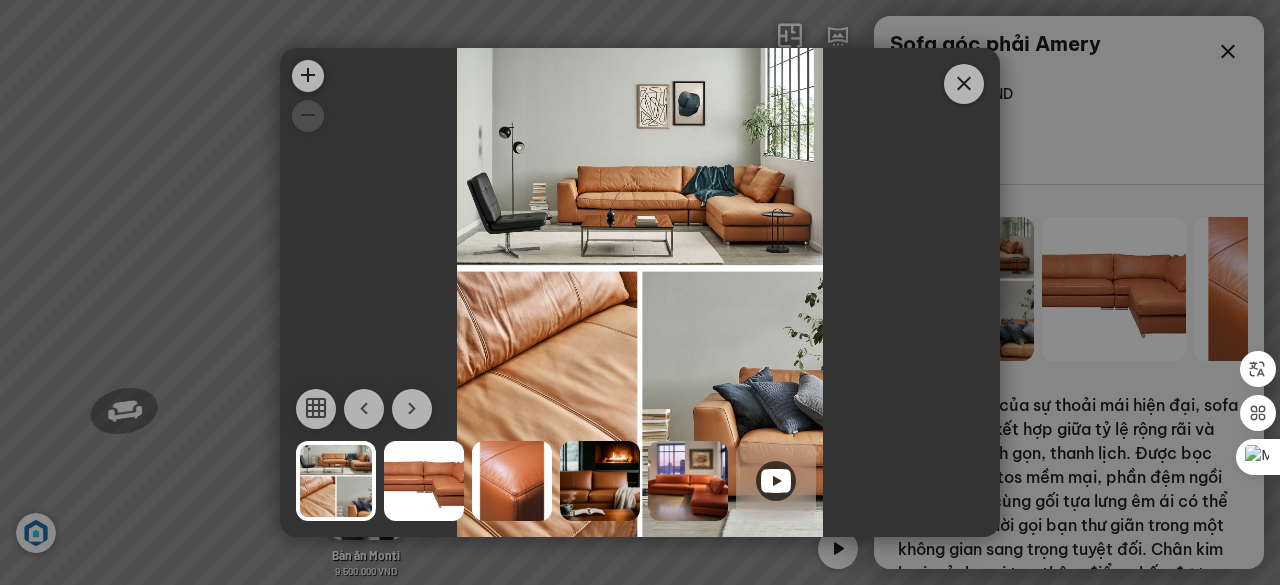 click at bounding box center [424, 481] 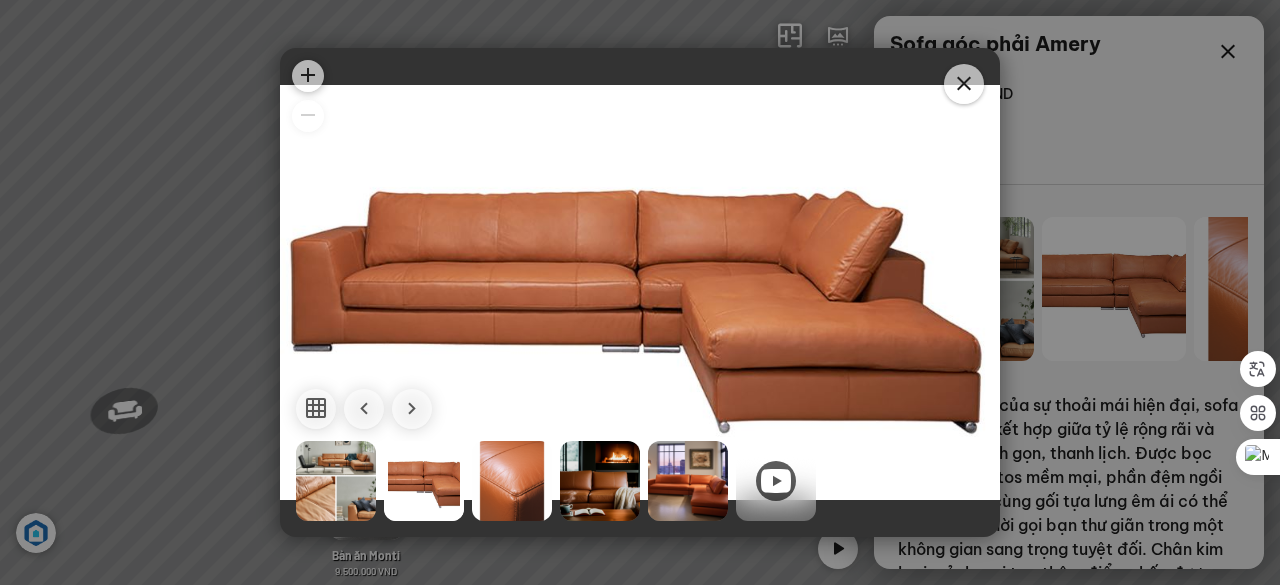 click at bounding box center [512, 481] 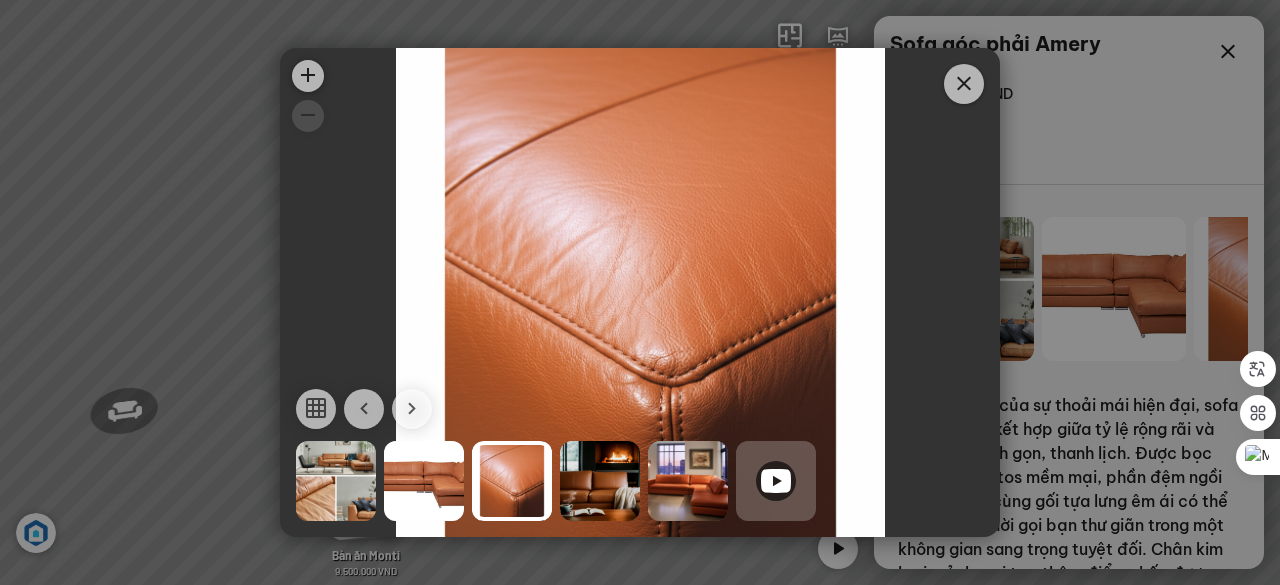 click at bounding box center [600, 481] 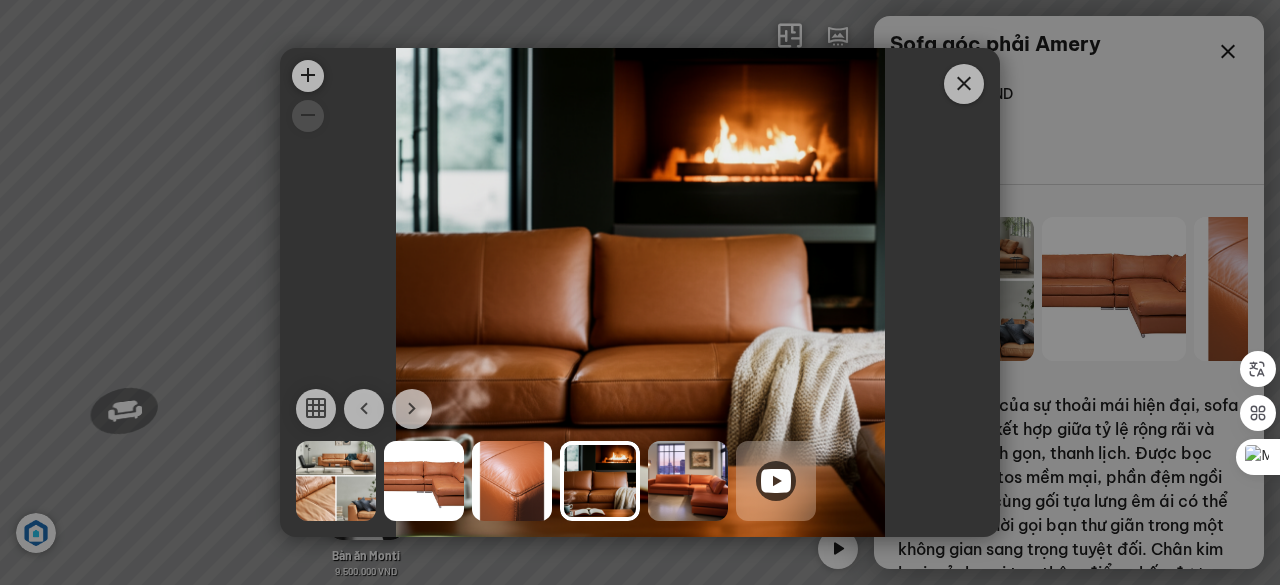 click at bounding box center [688, 481] 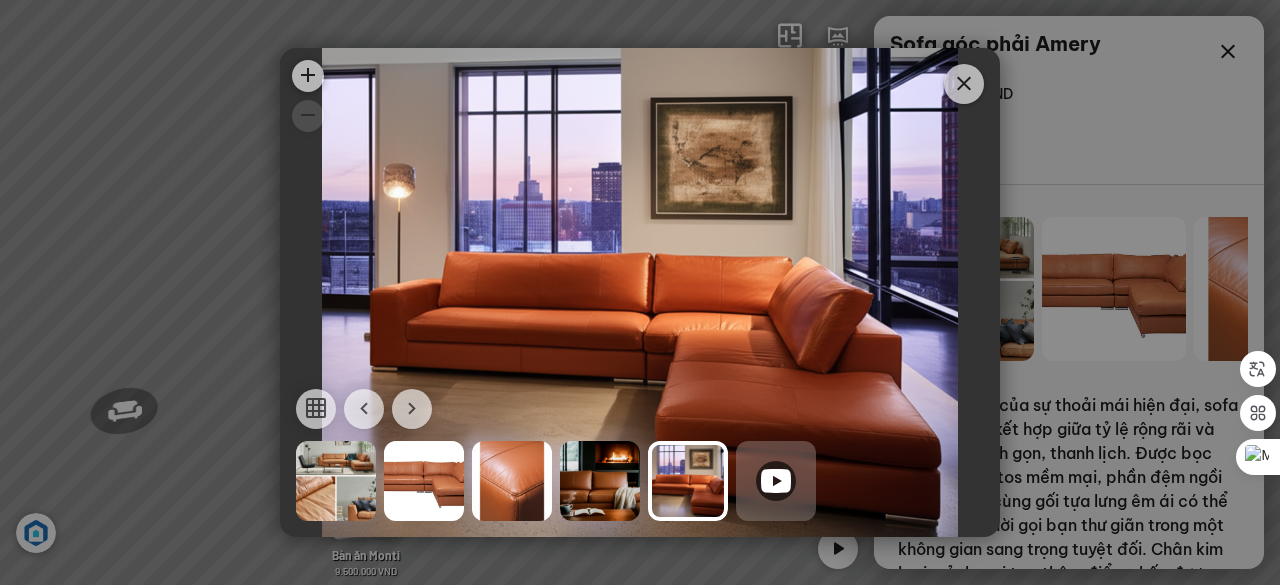 click at bounding box center (776, 481) 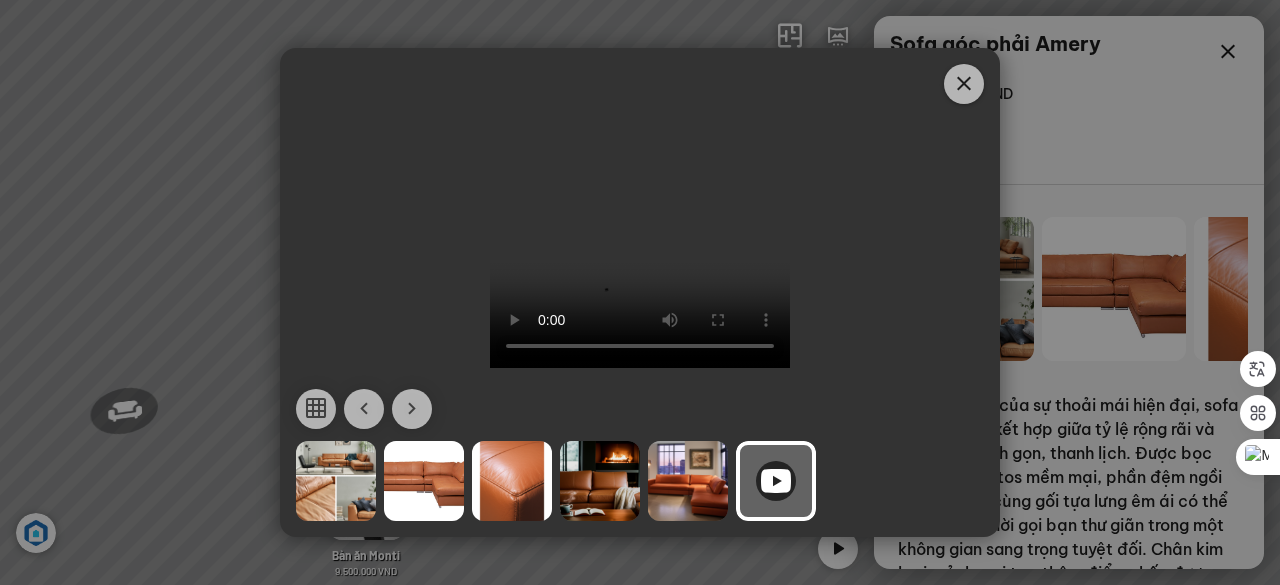 click at bounding box center (964, 84) 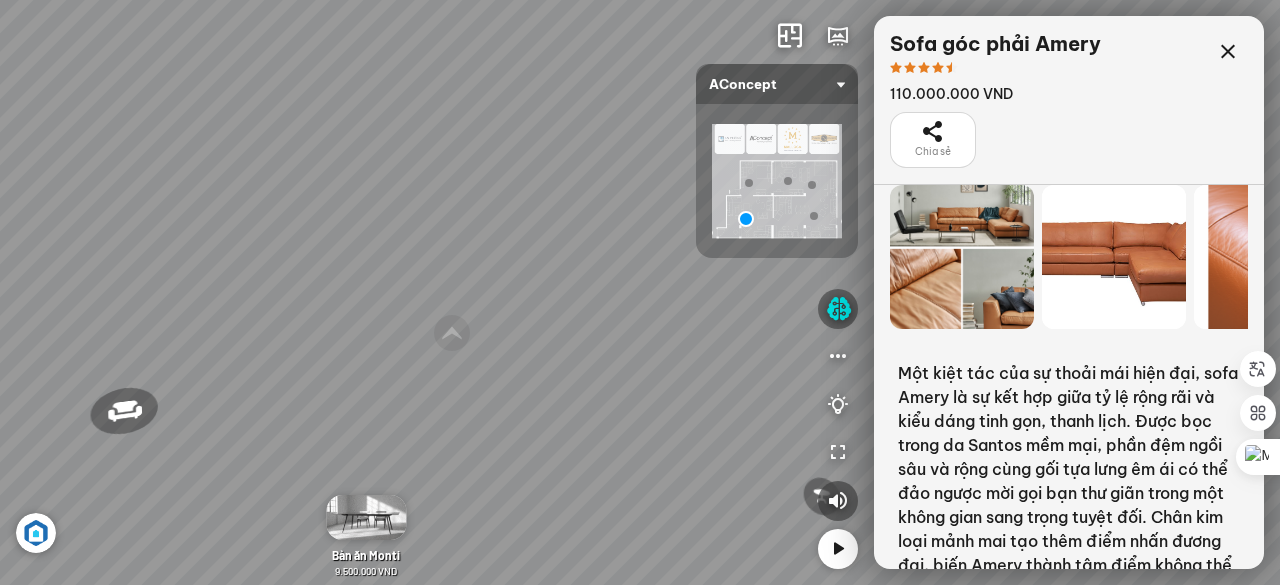 scroll, scrollTop: 0, scrollLeft: 0, axis: both 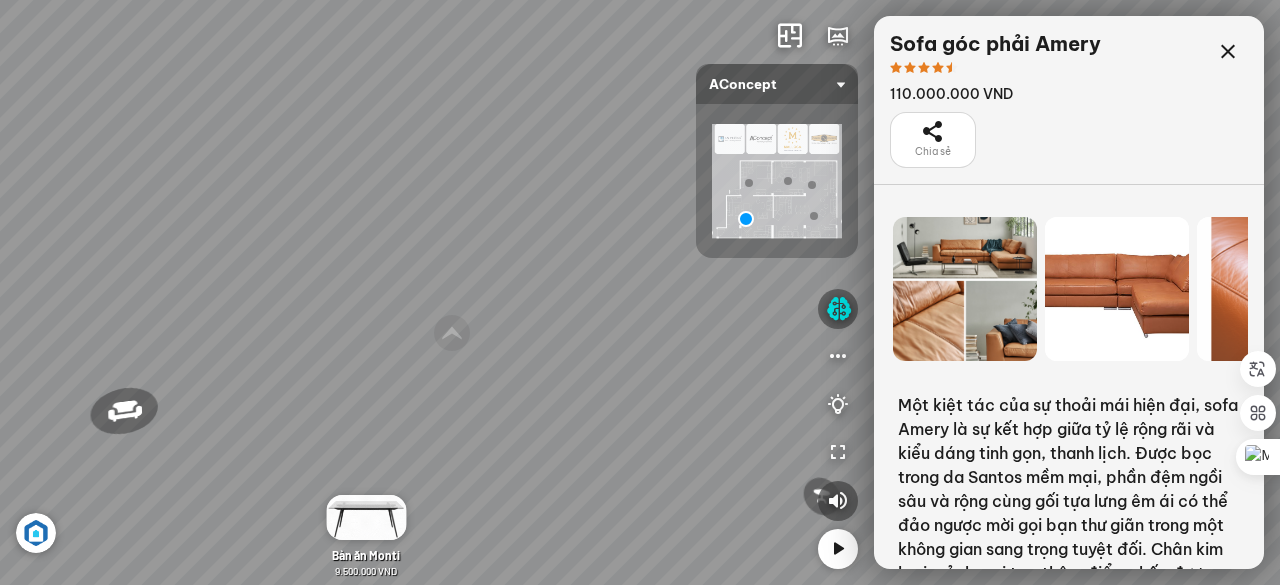 click at bounding box center [965, 289] 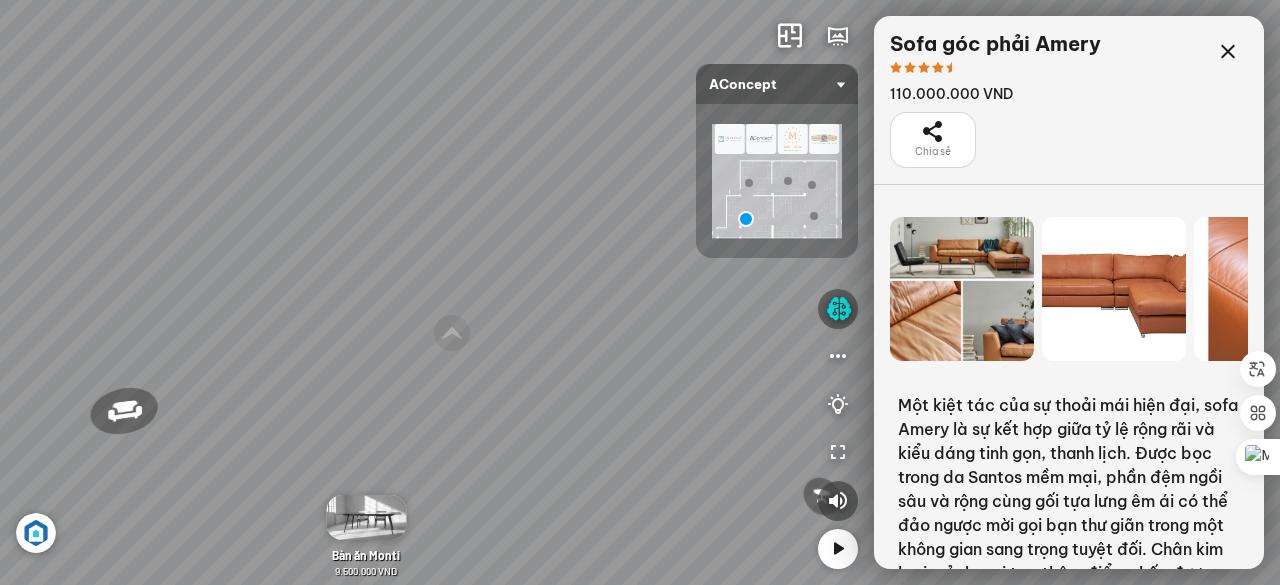 click at bounding box center [962, 289] 